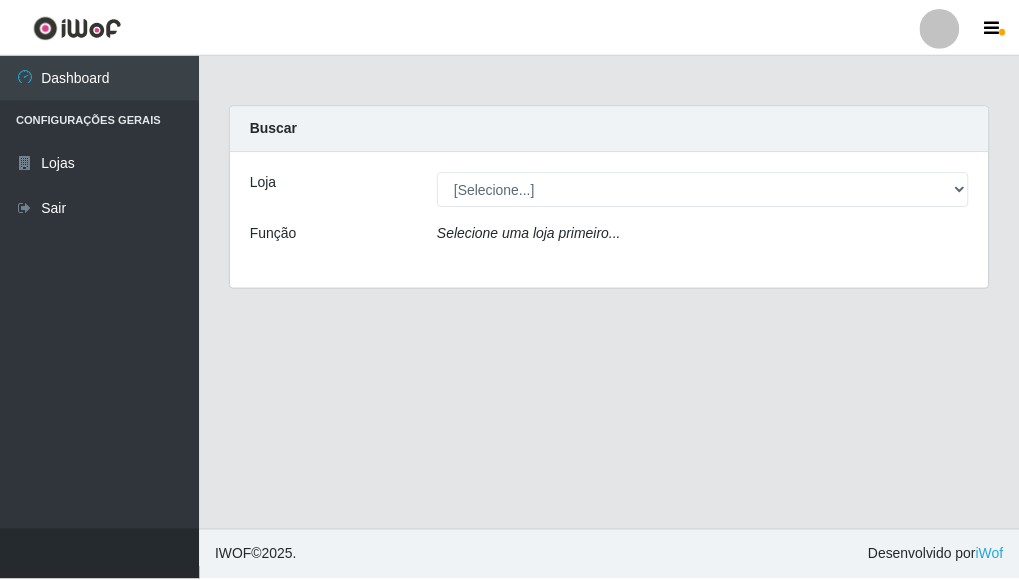 scroll, scrollTop: 0, scrollLeft: 0, axis: both 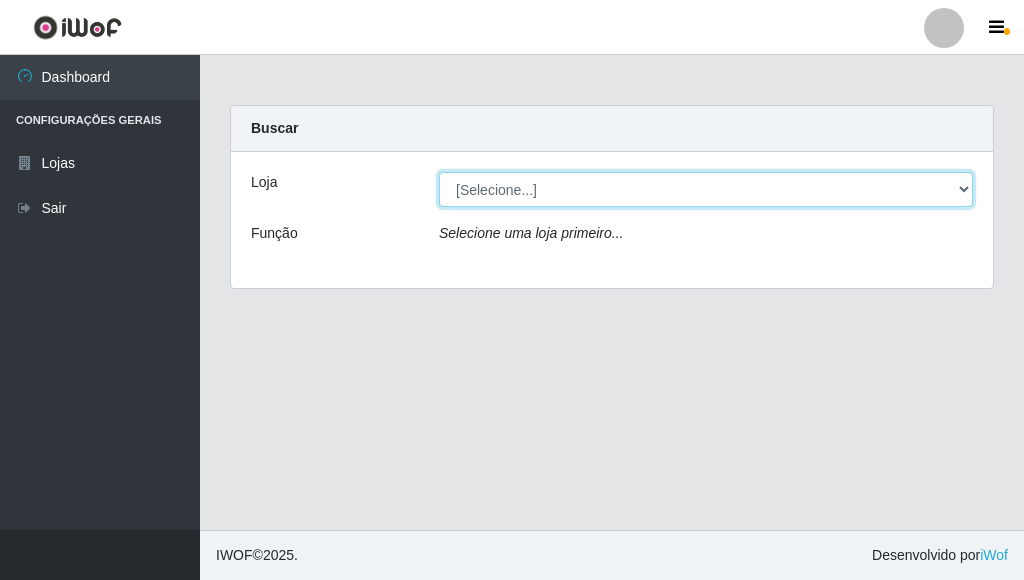 click on "[Selecione...] Bemais Supermercados - [GEOGRAPHIC_DATA]" at bounding box center (706, 189) 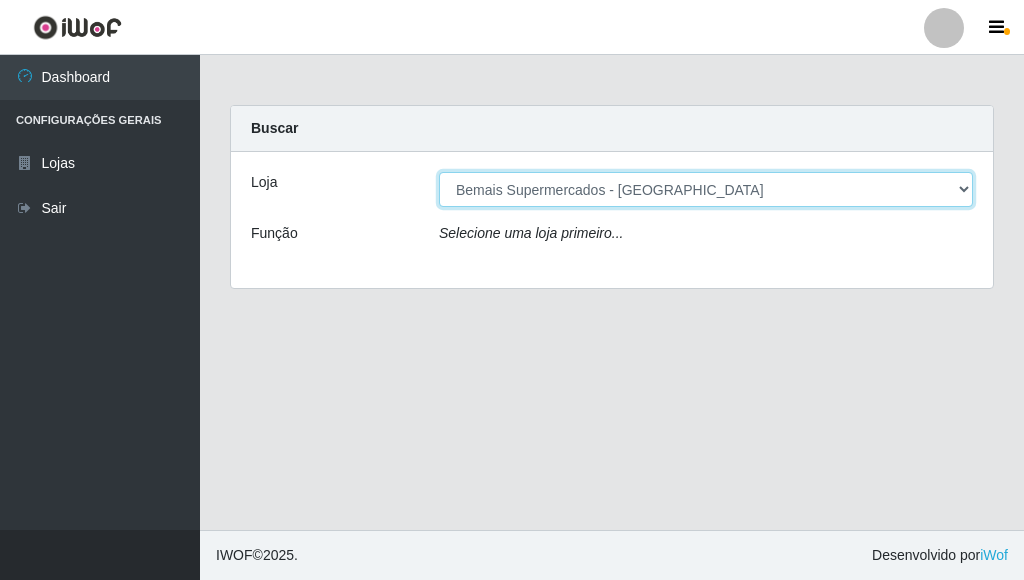 click on "[Selecione...] Bemais Supermercados - [GEOGRAPHIC_DATA]" at bounding box center (706, 189) 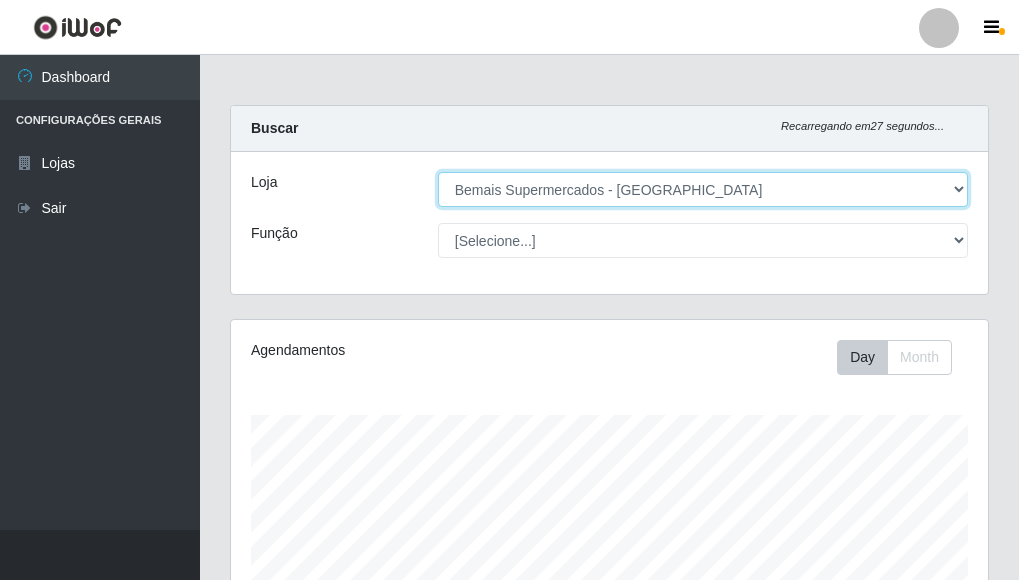 scroll, scrollTop: 999585, scrollLeft: 999243, axis: both 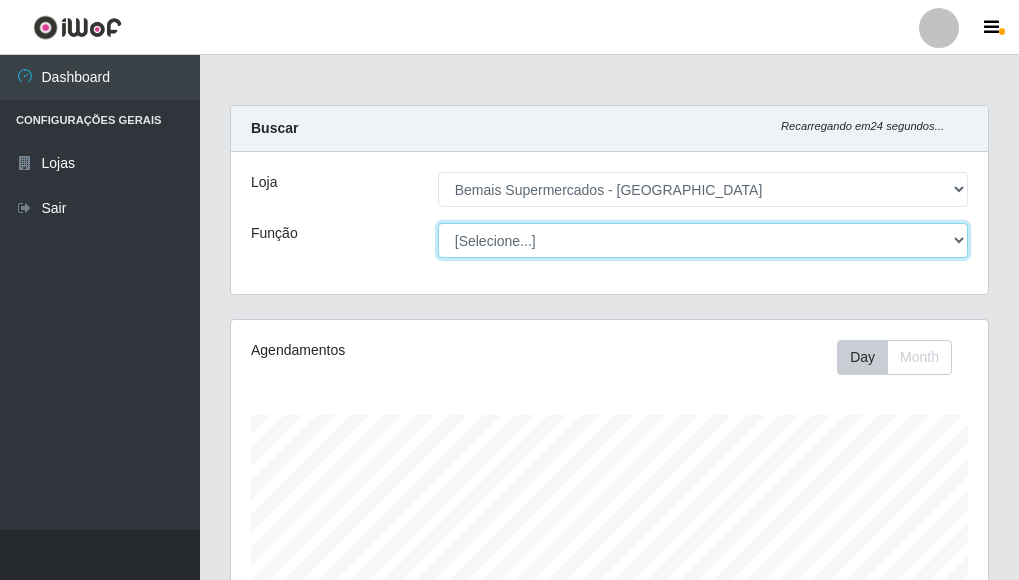 click on "[Selecione...] ASG ASG + ASG ++ Auxiliar de Estacionamento Auxiliar de Estacionamento + Auxiliar de Estacionamento ++ Auxiliar de Sushiman Auxiliar de Sushiman+ Auxiliar de Sushiman++ Balconista de Açougue  Balconista de Açougue + Balconista de Açougue ++ Balconista de Frios Balconista de Frios + Balconista de Frios ++ Balconista de Padaria  Balconista de Padaria + Balconista de Padaria ++ Embalador Embalador + Embalador ++ Operador de Caixa Operador de Caixa + Operador de Caixa ++ Repositor  Repositor + Repositor ++ Repositor de Hortifruti Repositor de Hortifruti + Repositor de Hortifruti ++" at bounding box center (703, 240) 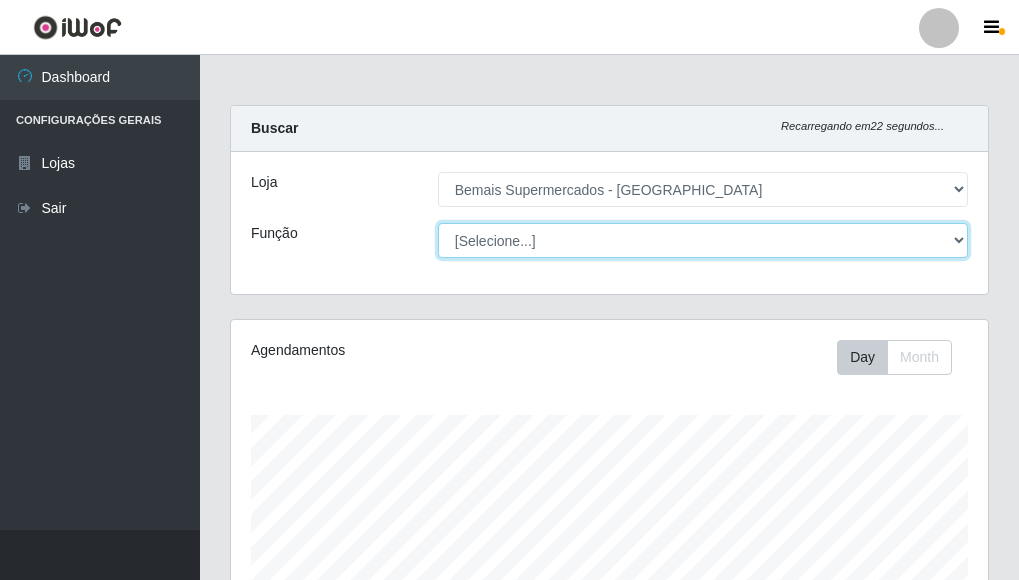 click on "[Selecione...] ASG ASG + ASG ++ Auxiliar de Estacionamento Auxiliar de Estacionamento + Auxiliar de Estacionamento ++ Auxiliar de Sushiman Auxiliar de Sushiman+ Auxiliar de Sushiman++ Balconista de Açougue  Balconista de Açougue + Balconista de Açougue ++ Balconista de Frios Balconista de Frios + Balconista de Frios ++ Balconista de Padaria  Balconista de Padaria + Balconista de Padaria ++ Embalador Embalador + Embalador ++ Operador de Caixa Operador de Caixa + Operador de Caixa ++ Repositor  Repositor + Repositor ++ Repositor de Hortifruti Repositor de Hortifruti + Repositor de Hortifruti ++" at bounding box center [703, 240] 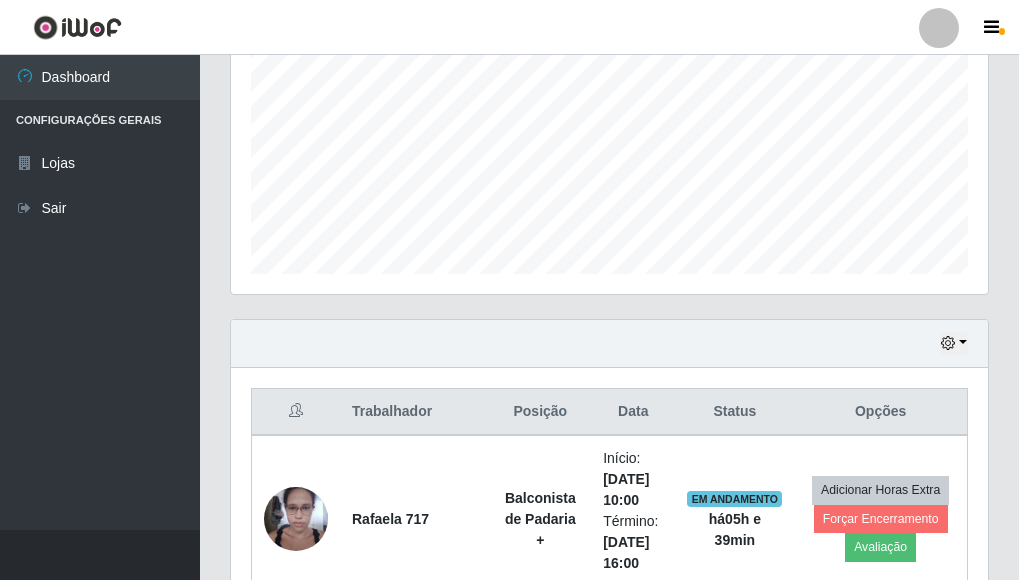 scroll, scrollTop: 500, scrollLeft: 0, axis: vertical 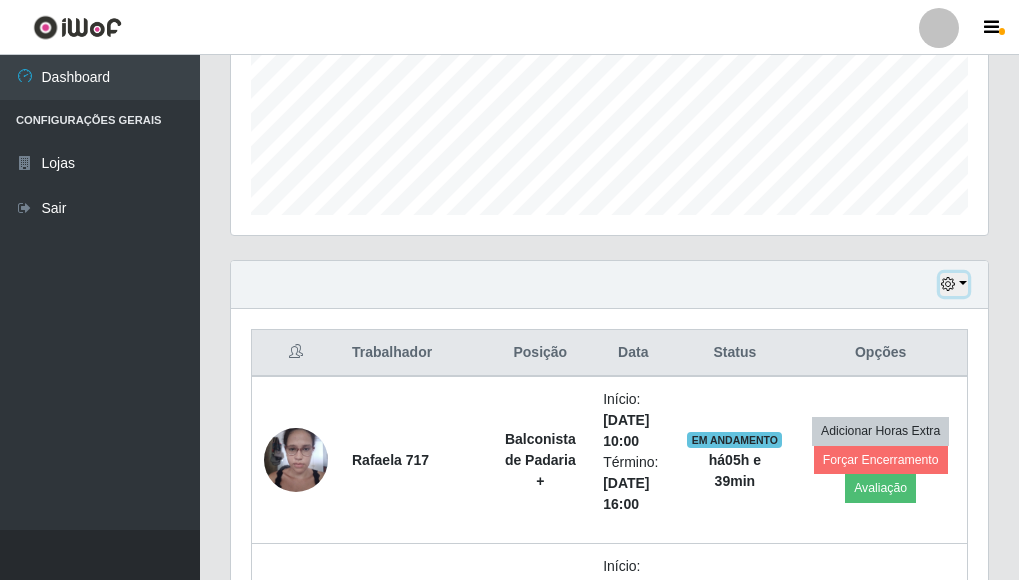 click at bounding box center (954, 284) 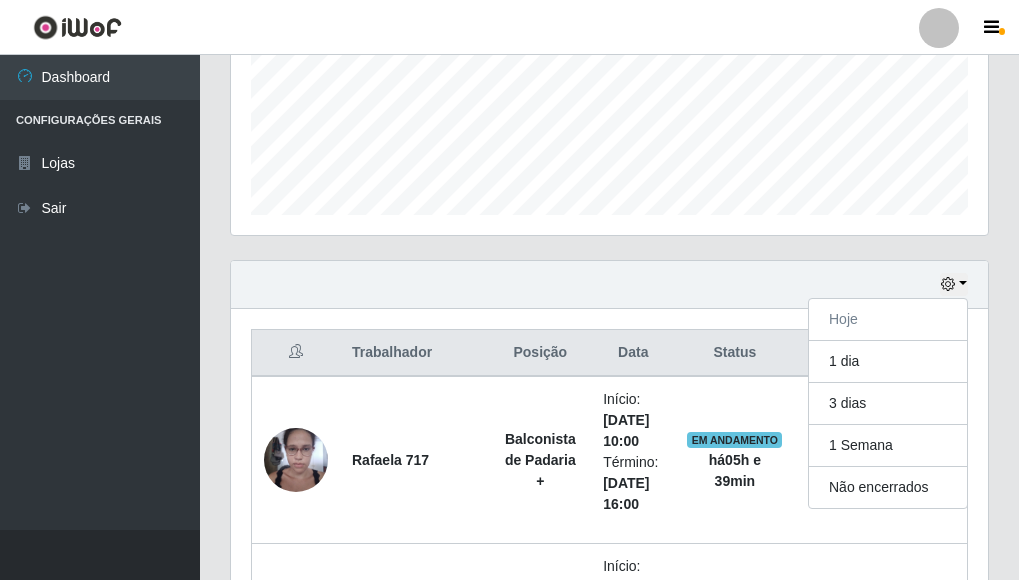 click on "Hoje 1 dia 3 dias 1 Semana Não encerrados" at bounding box center (609, 285) 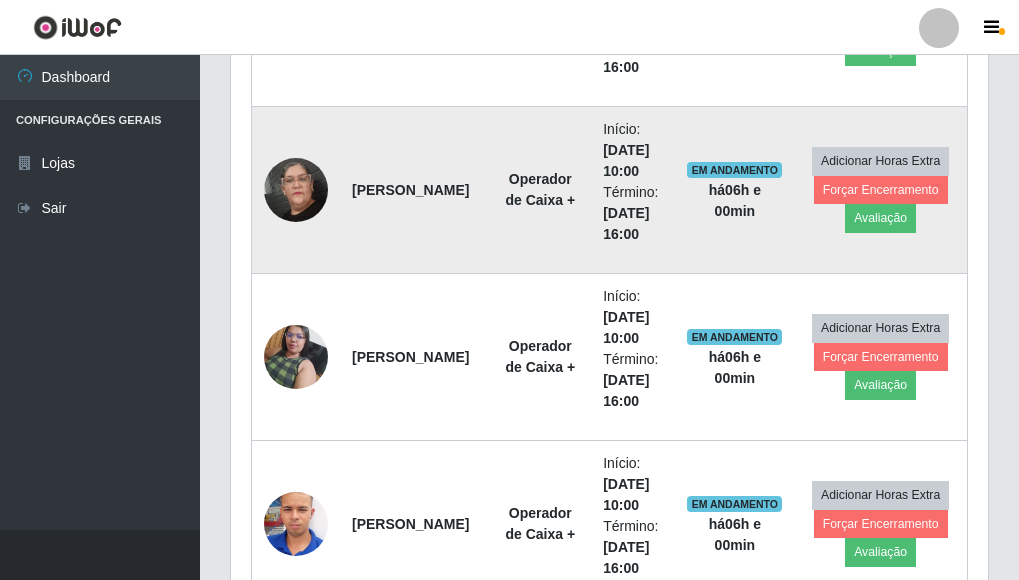 scroll, scrollTop: 933, scrollLeft: 0, axis: vertical 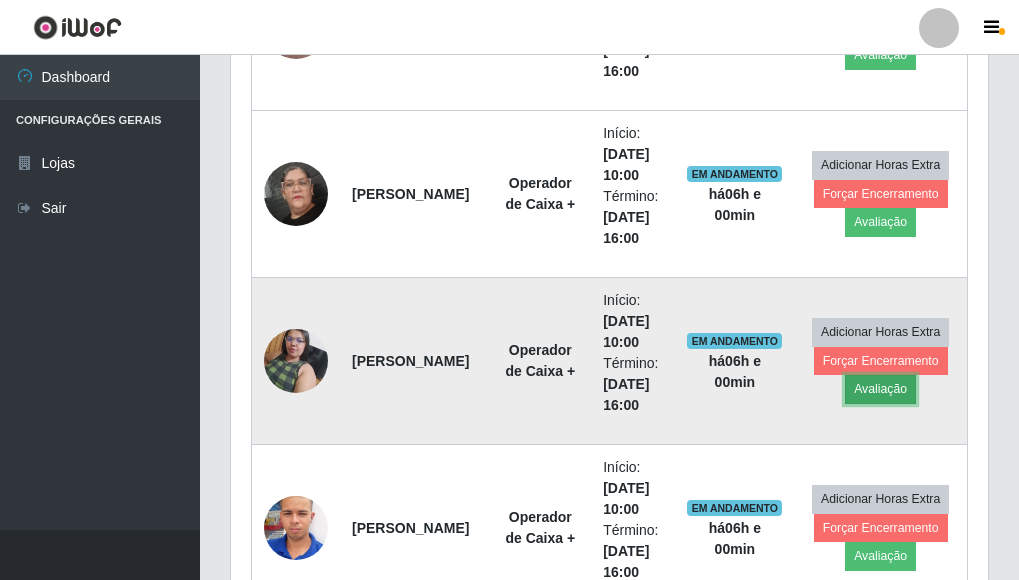 click on "Avaliação" at bounding box center (880, 389) 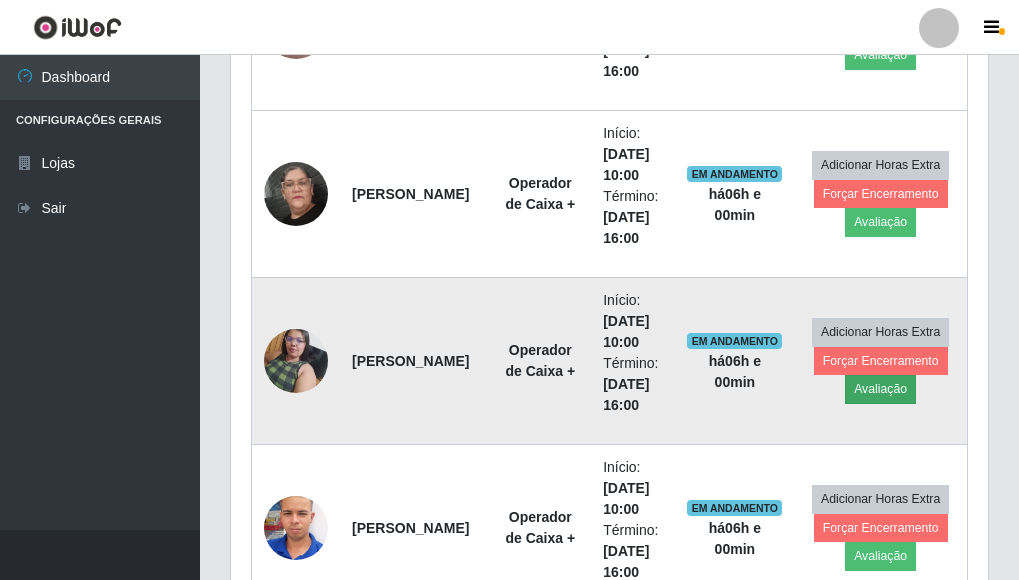 scroll, scrollTop: 999585, scrollLeft: 999255, axis: both 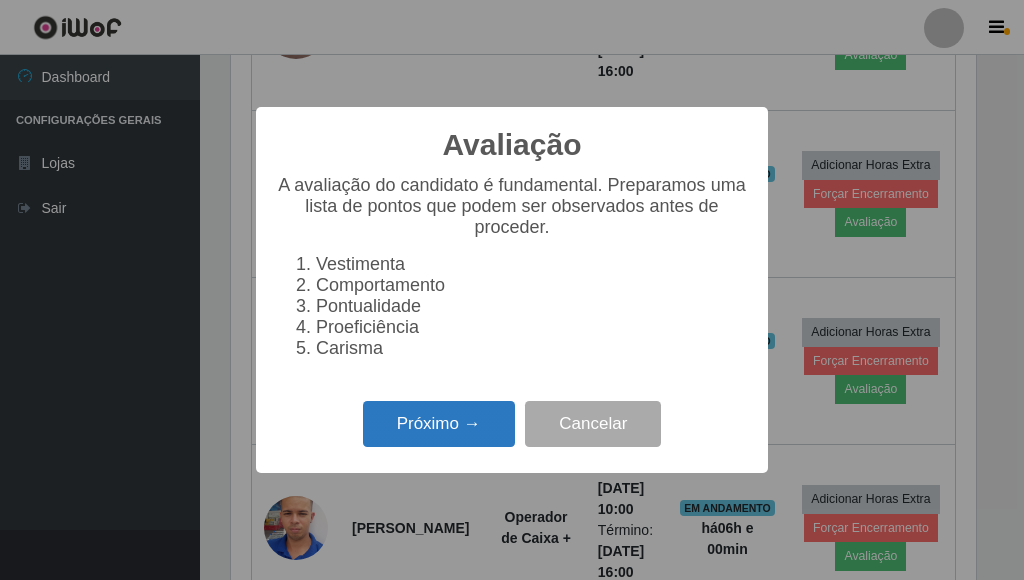 click on "Próximo →" at bounding box center (439, 424) 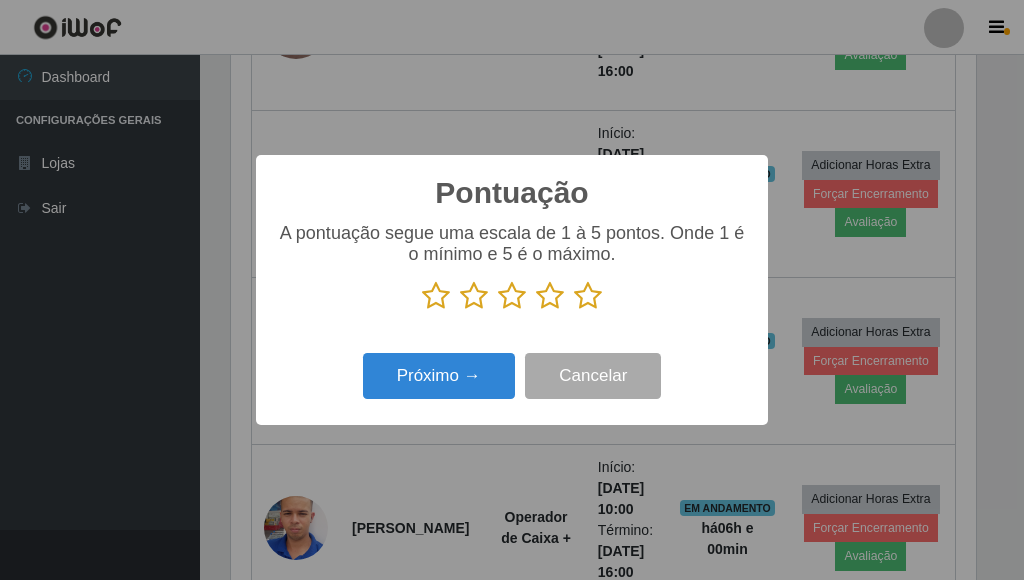 click at bounding box center [588, 296] 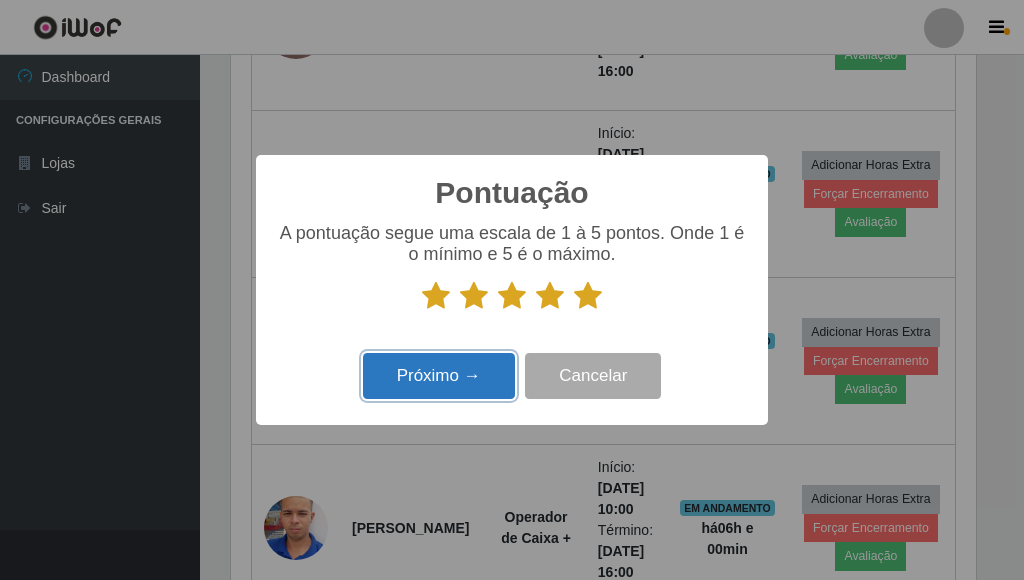 click on "Próximo →" at bounding box center [439, 376] 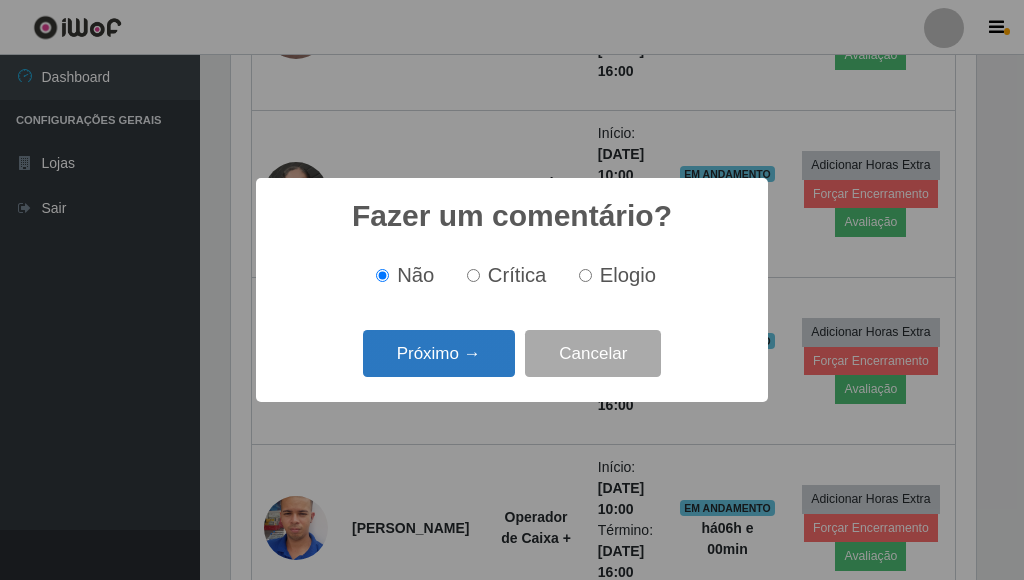 click on "Próximo →" at bounding box center (439, 353) 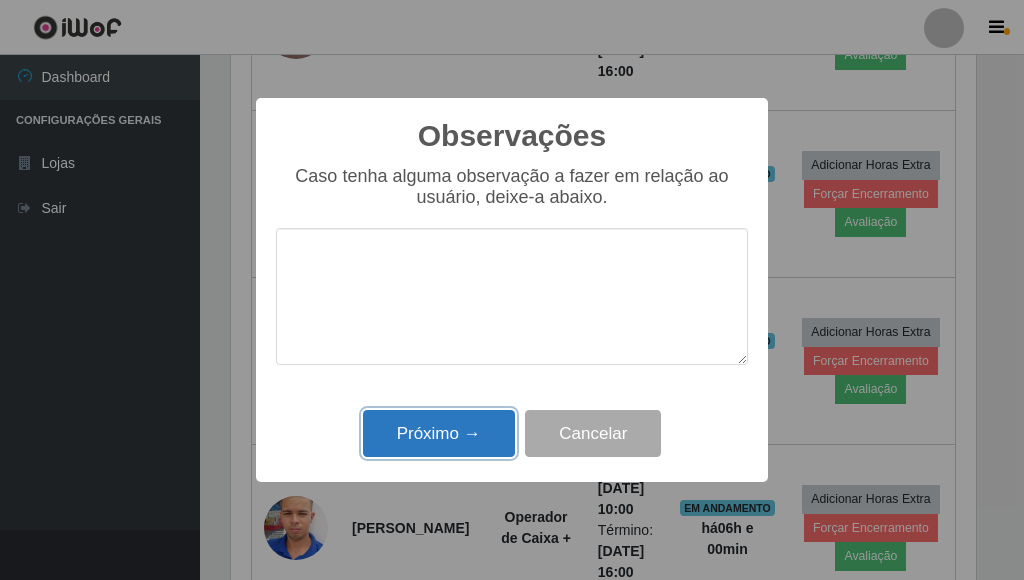 click on "Próximo →" at bounding box center (439, 433) 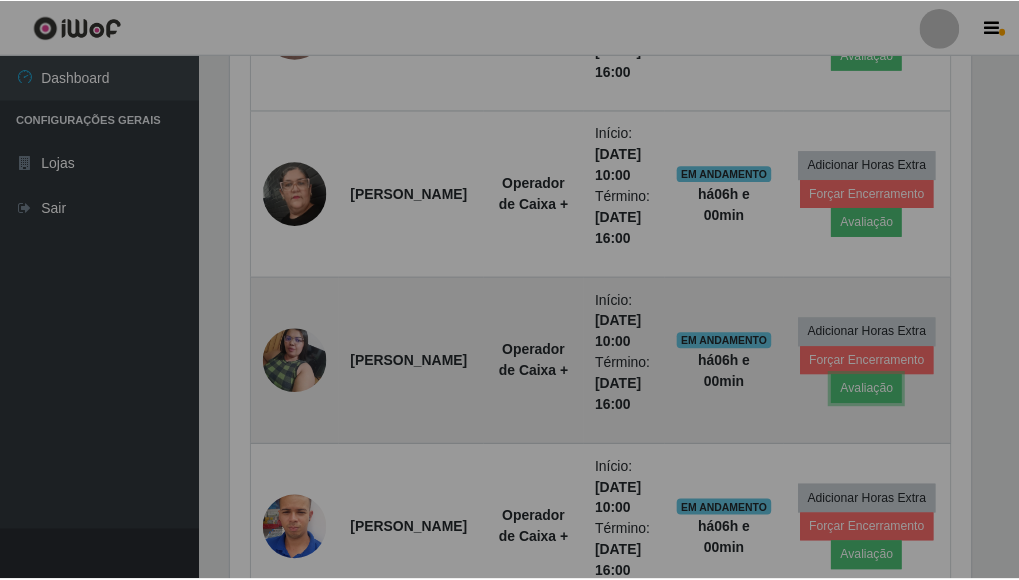 scroll, scrollTop: 999585, scrollLeft: 999243, axis: both 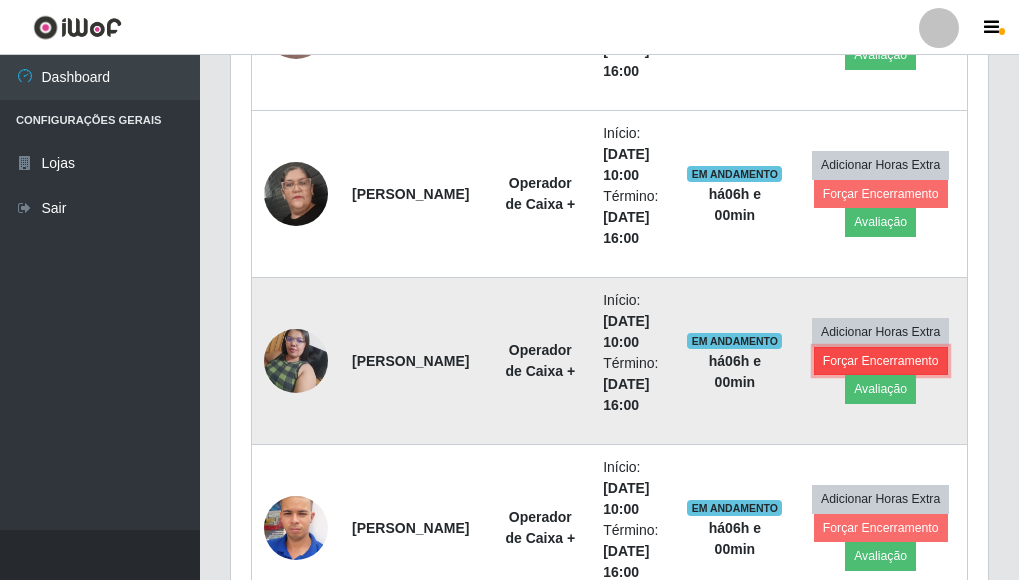 click on "Forçar Encerramento" at bounding box center [881, 361] 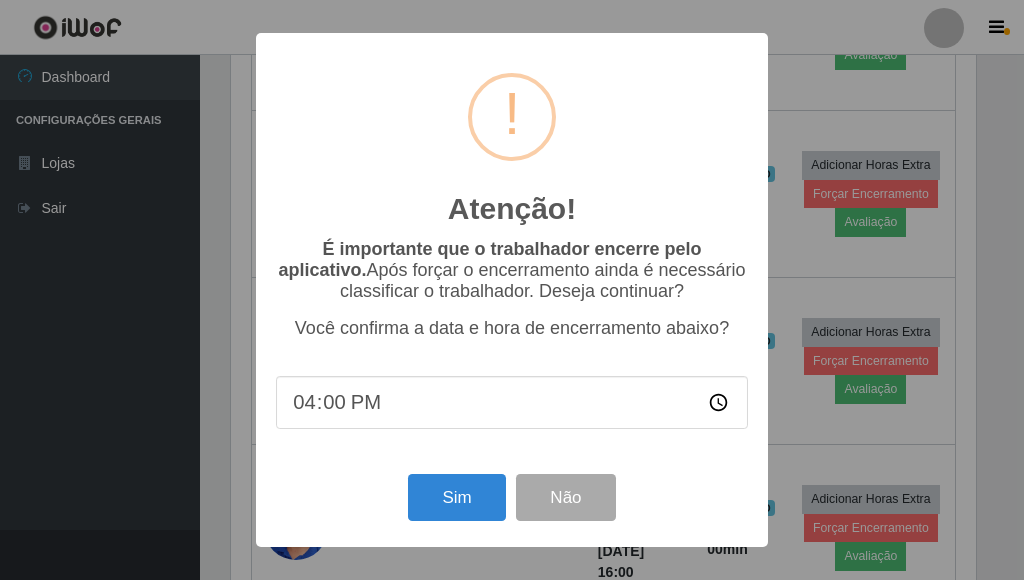 scroll, scrollTop: 999585, scrollLeft: 999255, axis: both 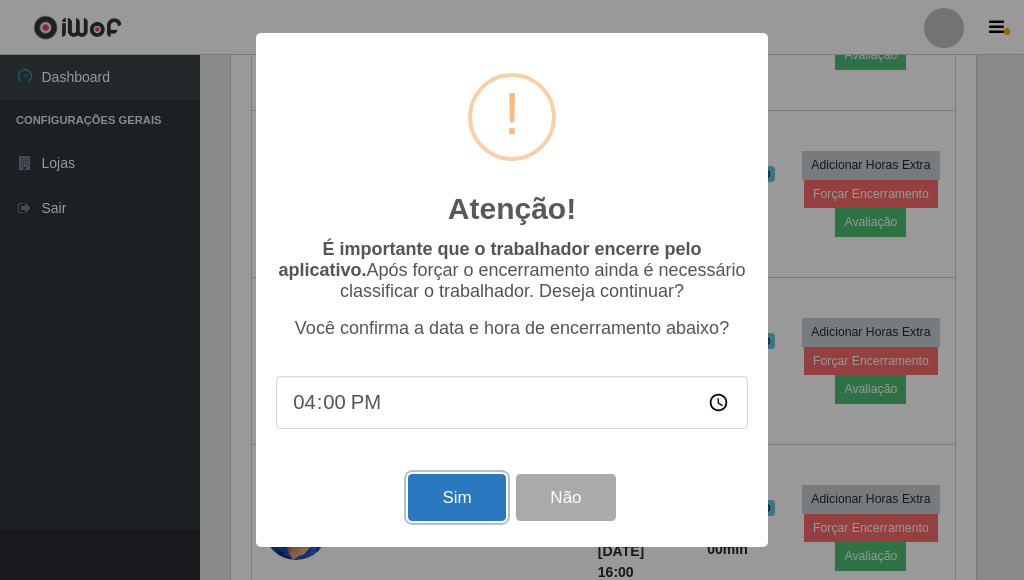 click on "Sim" at bounding box center (456, 497) 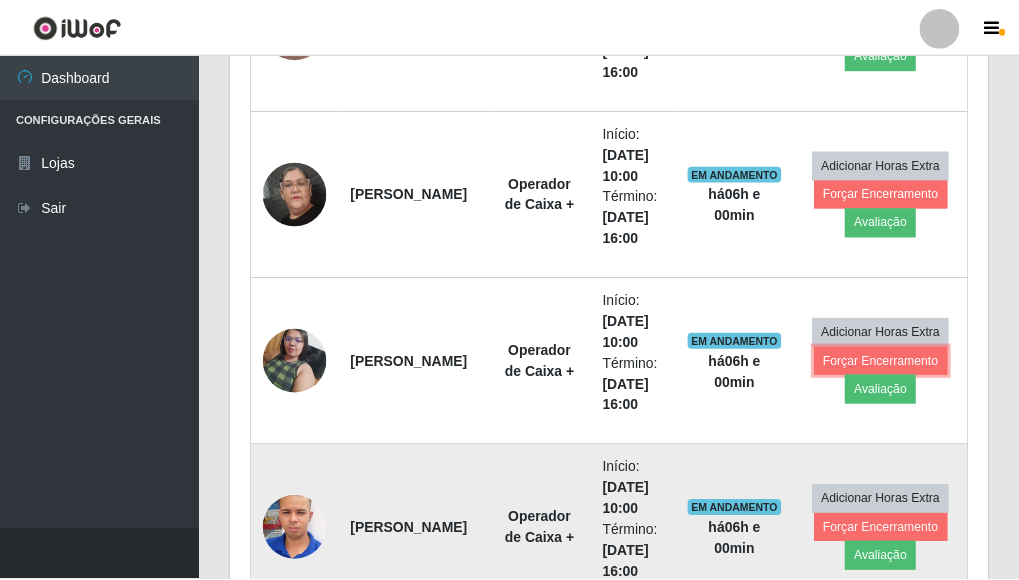 scroll, scrollTop: 999585, scrollLeft: 999243, axis: both 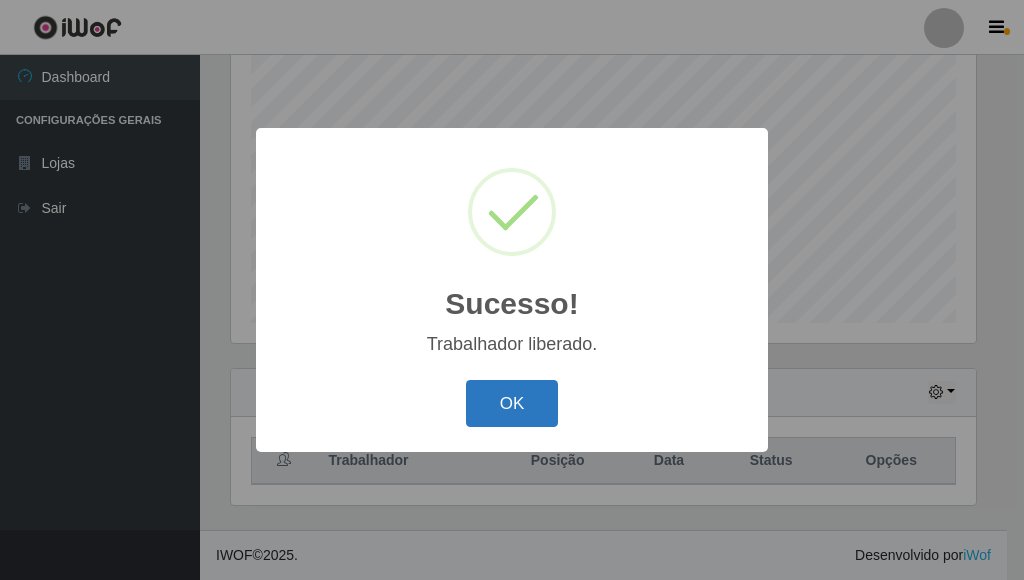 click on "OK" at bounding box center [512, 403] 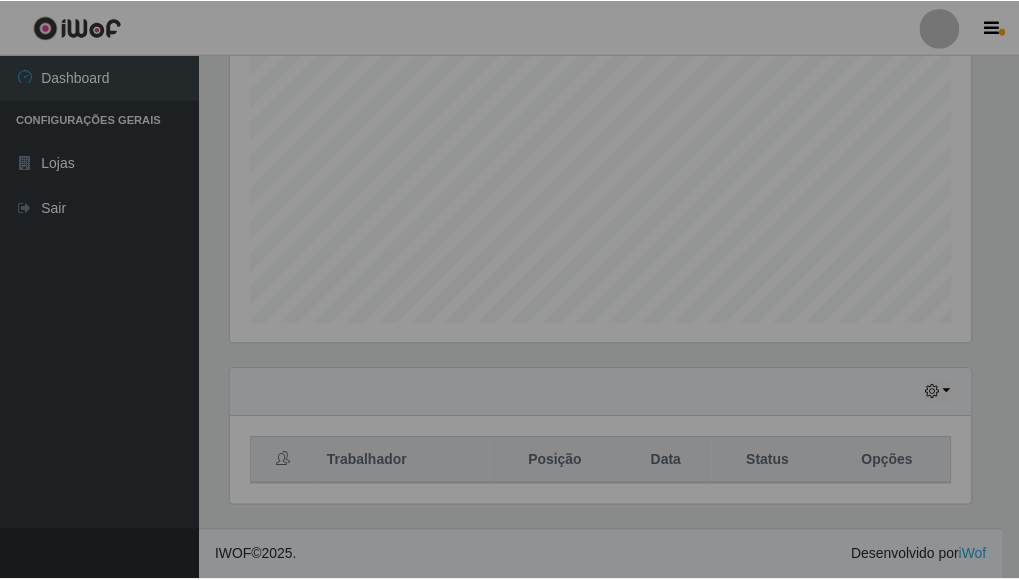 scroll, scrollTop: 999585, scrollLeft: 999243, axis: both 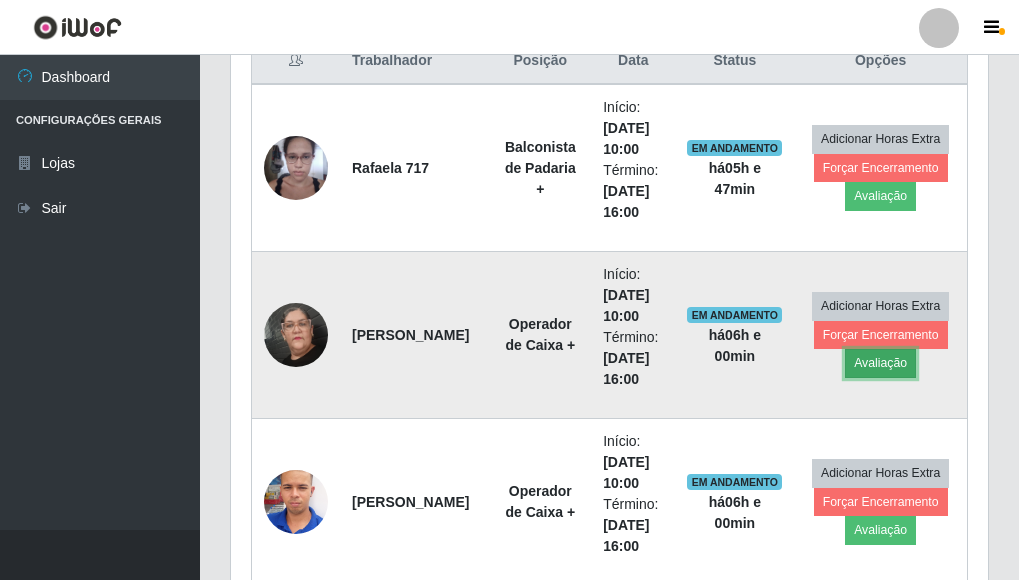 click on "Avaliação" at bounding box center [880, 363] 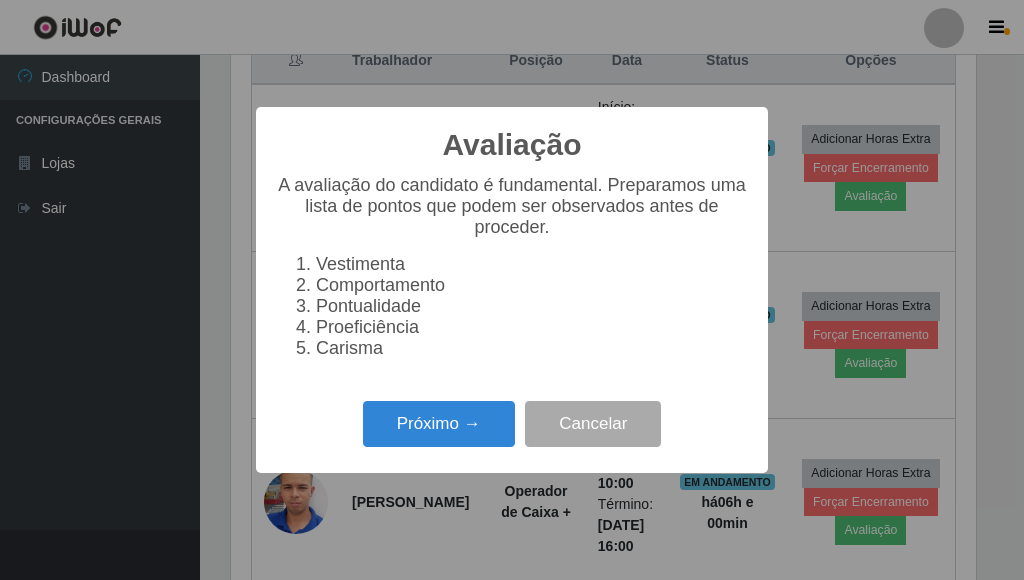 scroll, scrollTop: 999585, scrollLeft: 999255, axis: both 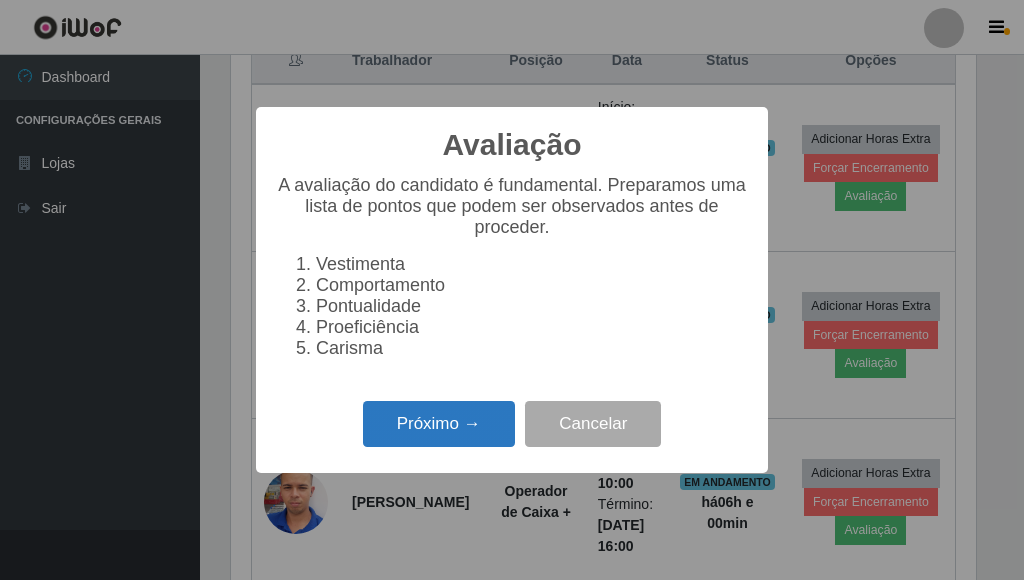 click on "Próximo →" at bounding box center [439, 424] 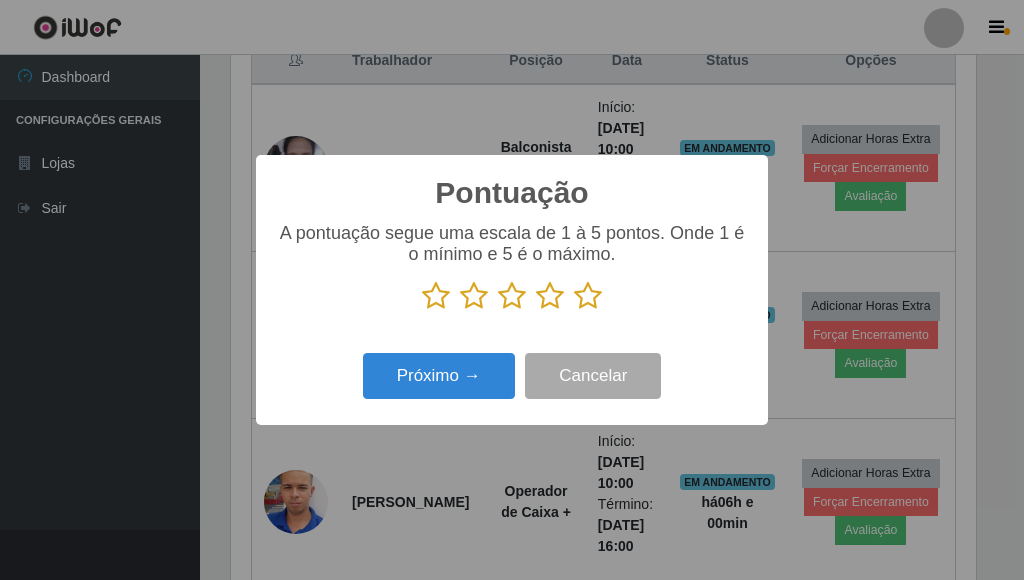 drag, startPoint x: 590, startPoint y: 294, endPoint x: 552, endPoint y: 323, distance: 47.801674 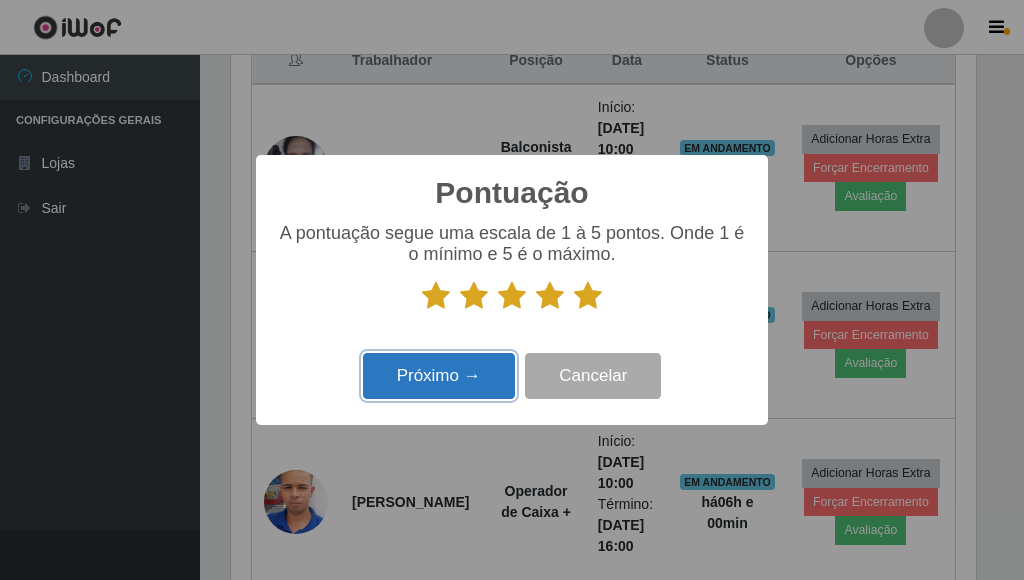 click on "Próximo →" at bounding box center [439, 376] 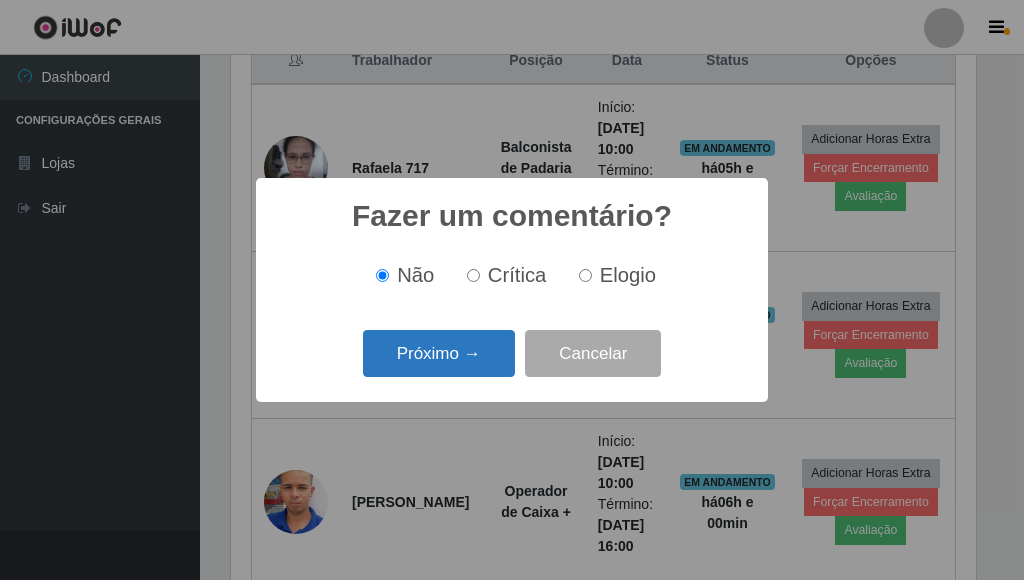 click on "Próximo →" at bounding box center [439, 353] 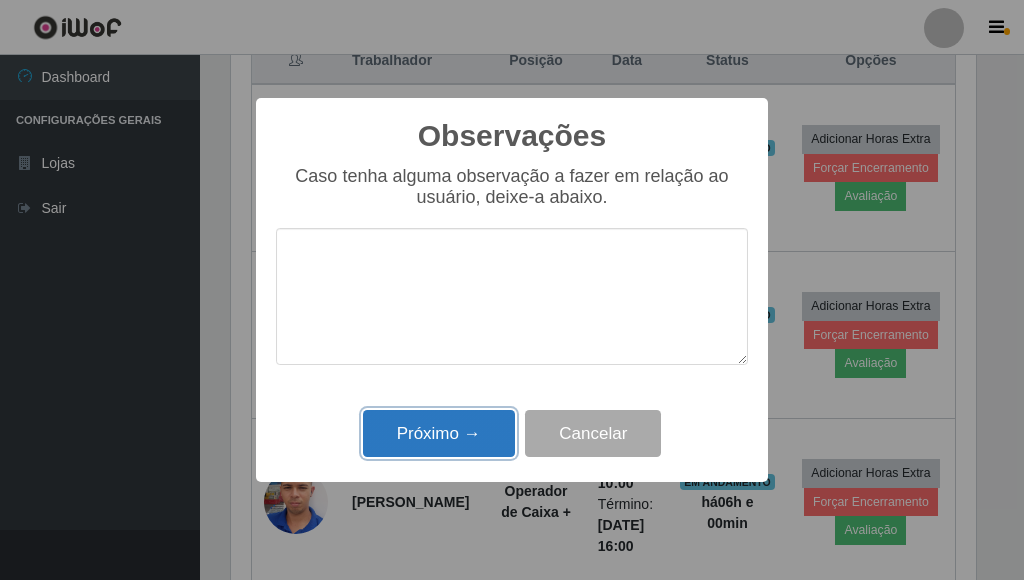 click on "Próximo →" at bounding box center [439, 433] 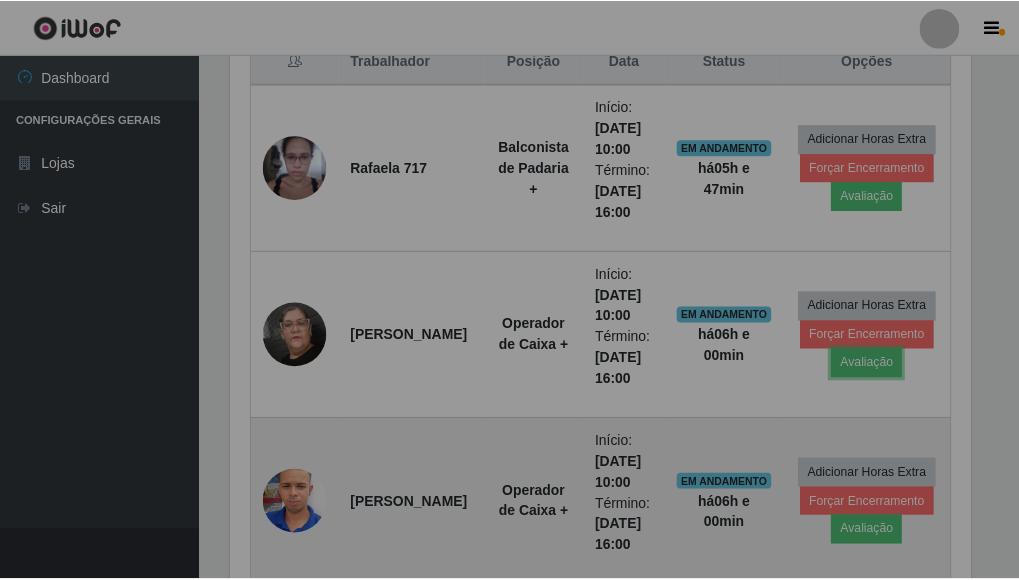 scroll, scrollTop: 999585, scrollLeft: 999243, axis: both 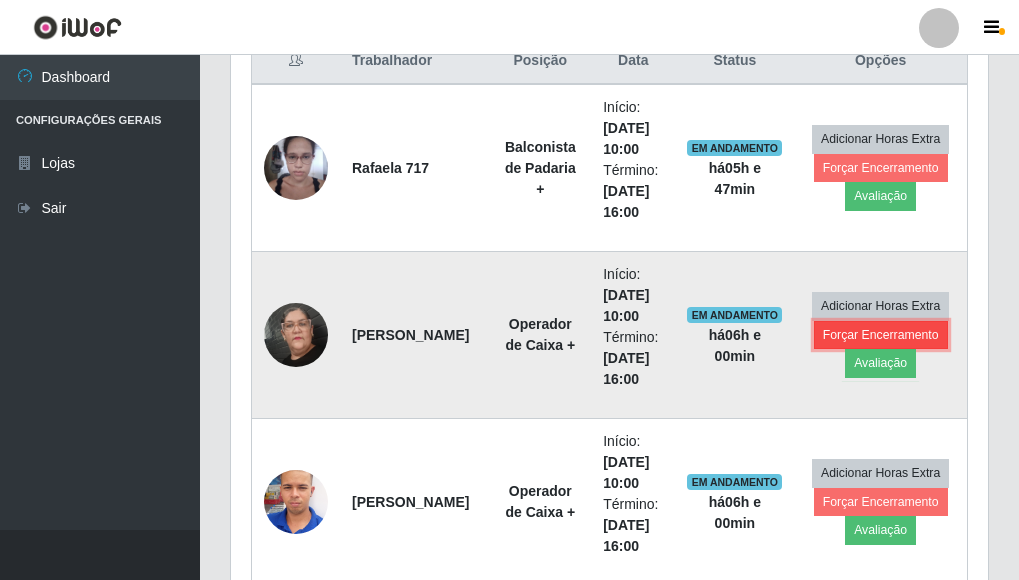 click on "Forçar Encerramento" at bounding box center [881, 335] 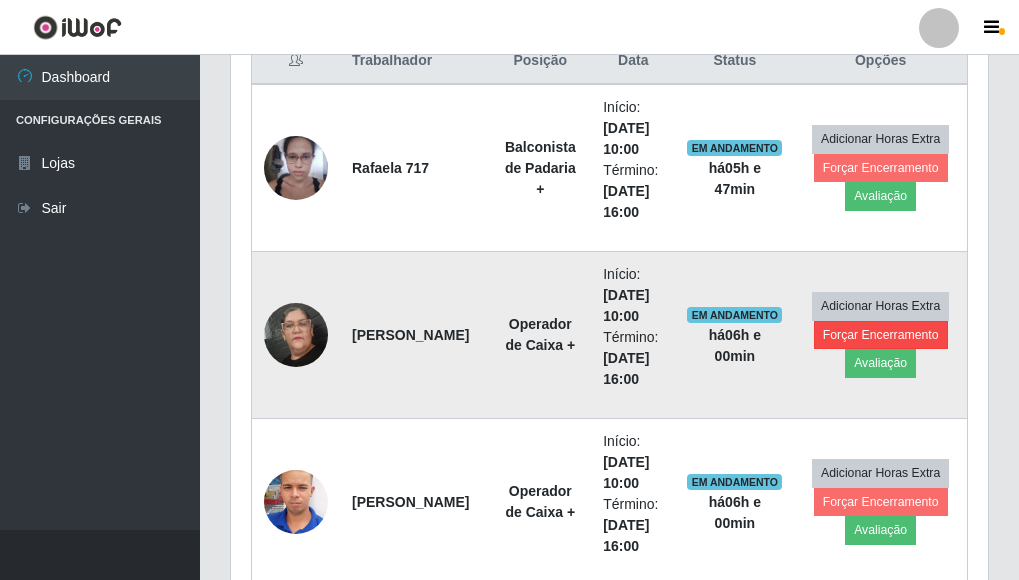 scroll, scrollTop: 999585, scrollLeft: 999255, axis: both 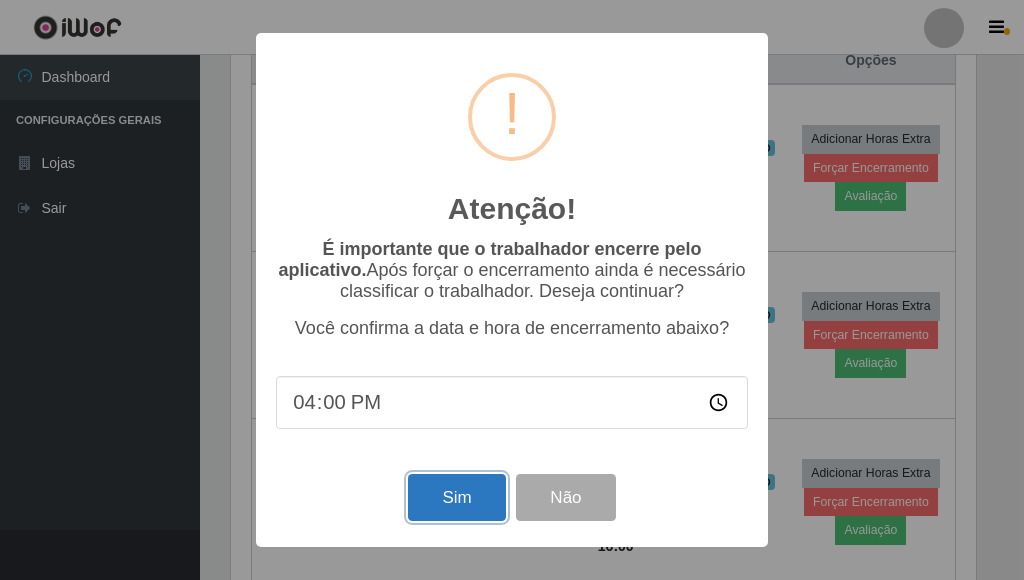 click on "Sim" at bounding box center [456, 497] 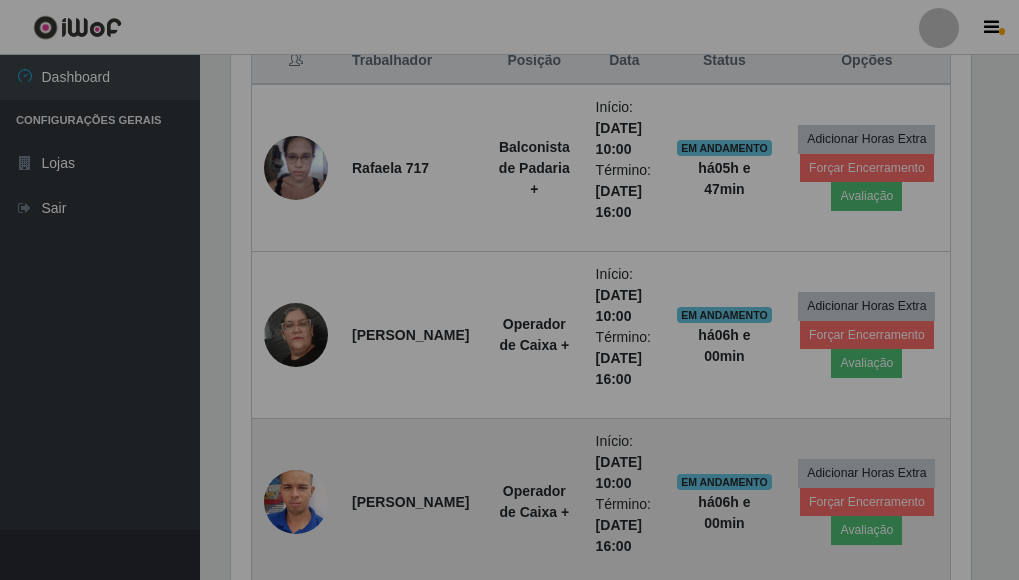 scroll, scrollTop: 999585, scrollLeft: 999243, axis: both 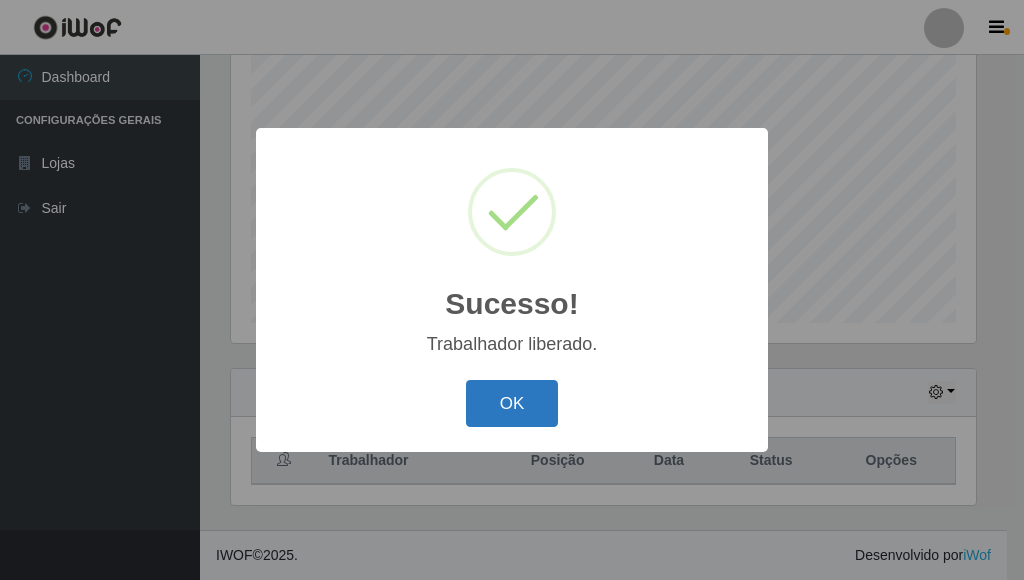 click on "OK" at bounding box center [512, 403] 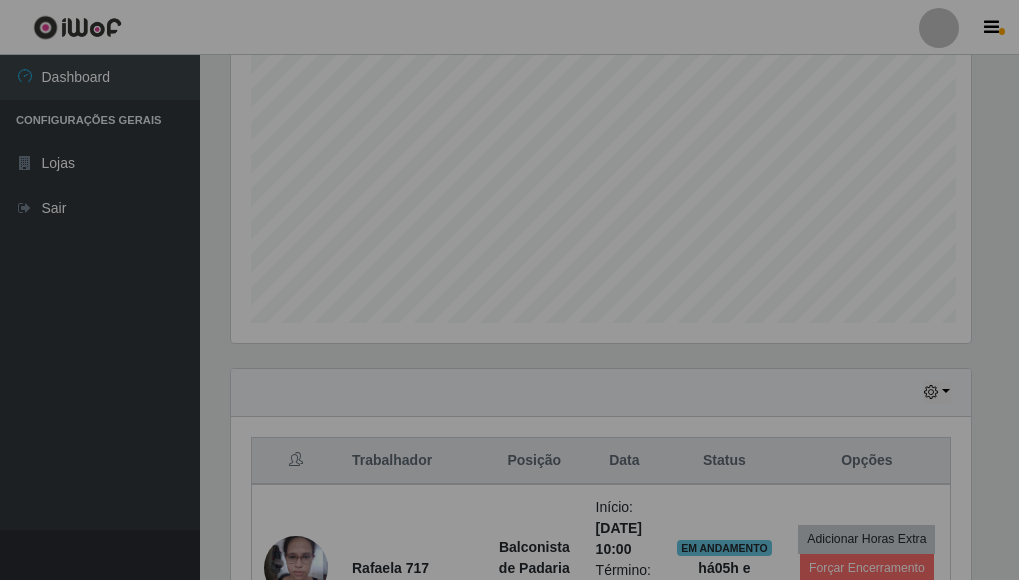 scroll, scrollTop: 999585, scrollLeft: 999243, axis: both 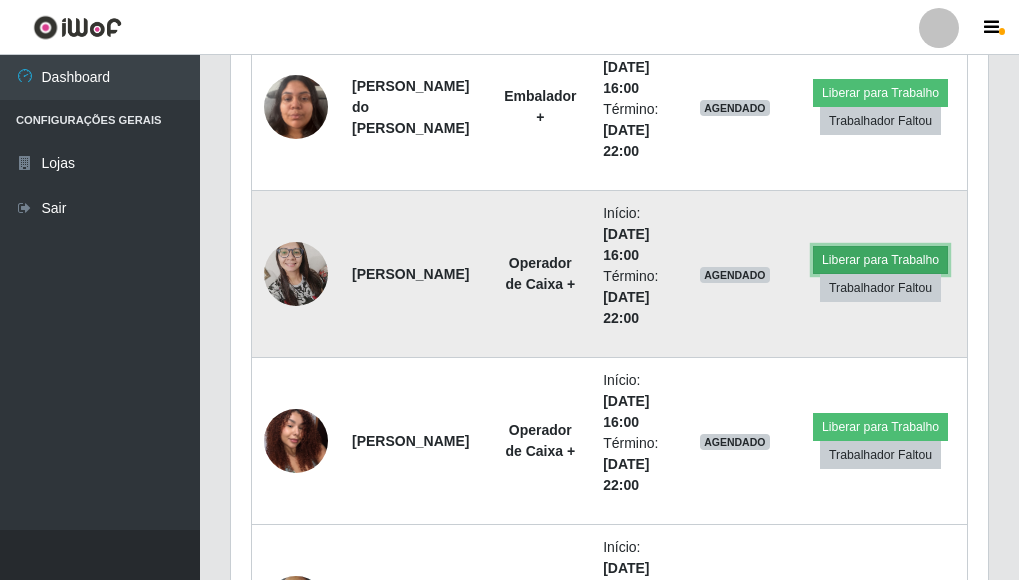 click on "Liberar para Trabalho" at bounding box center (880, 260) 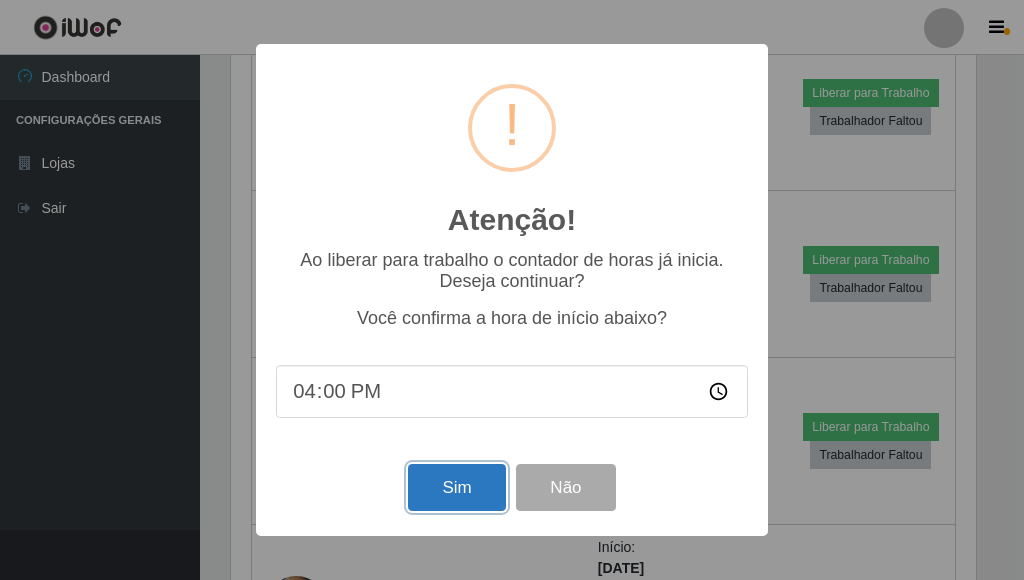 click on "Sim" at bounding box center (456, 487) 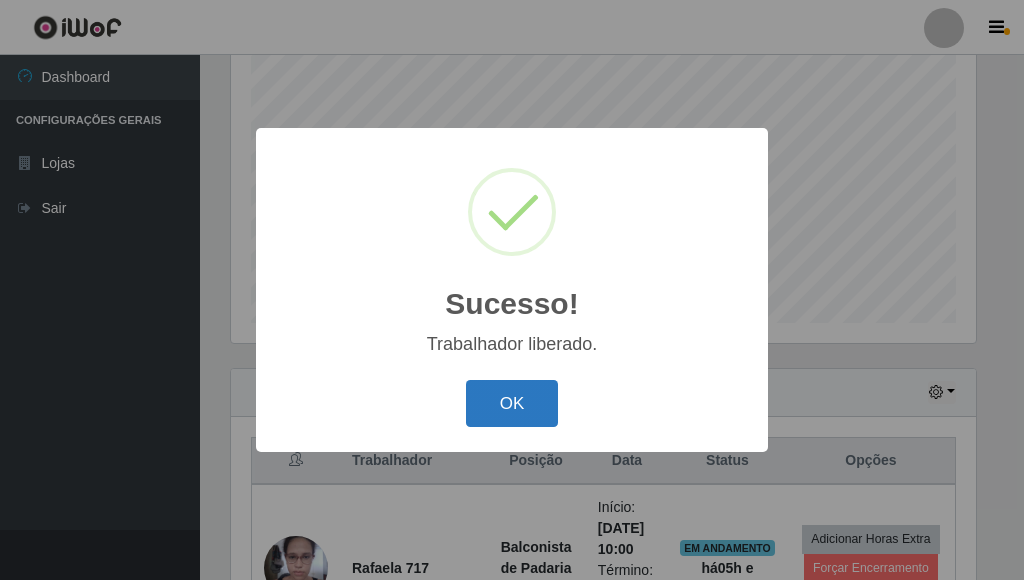 click on "OK" at bounding box center (512, 403) 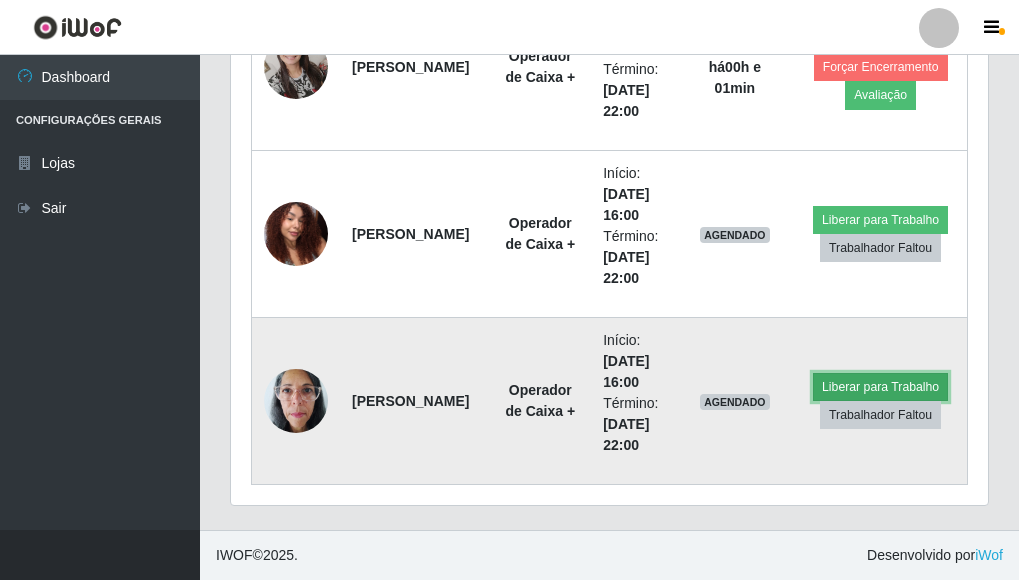 click on "Liberar para Trabalho" at bounding box center [880, 387] 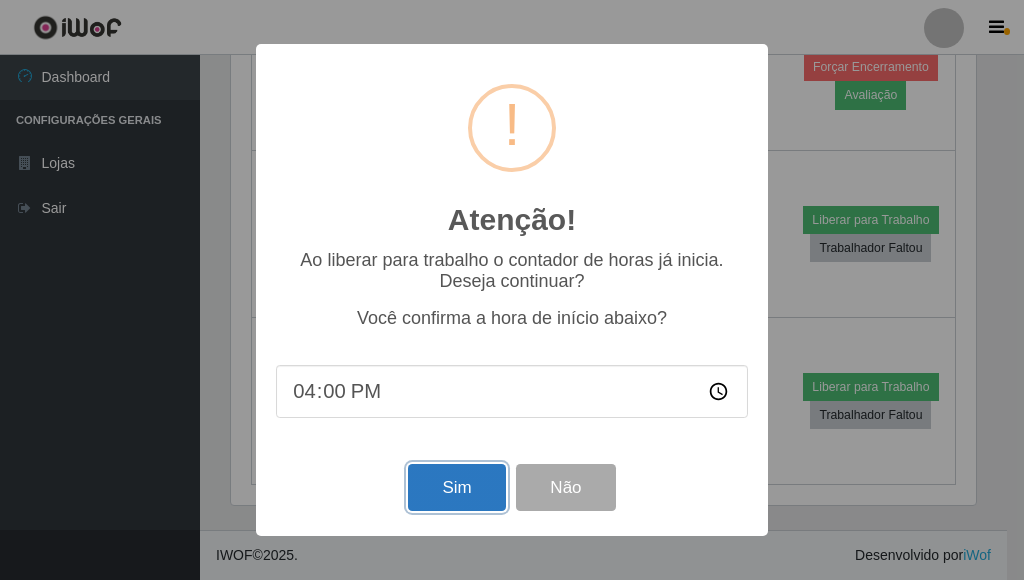 click on "Sim" at bounding box center (456, 487) 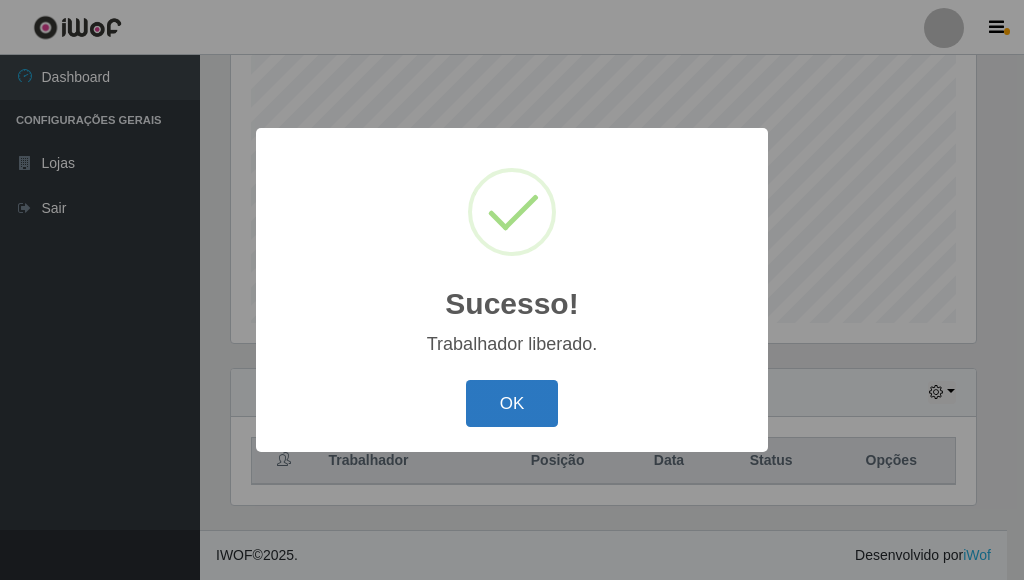 click on "OK" at bounding box center (512, 403) 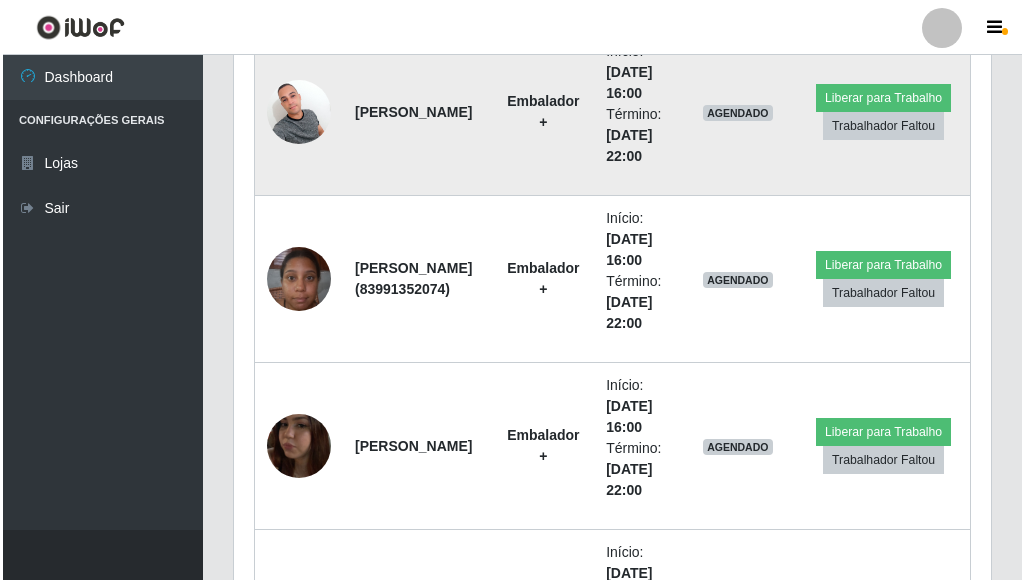 scroll, scrollTop: 3192, scrollLeft: 0, axis: vertical 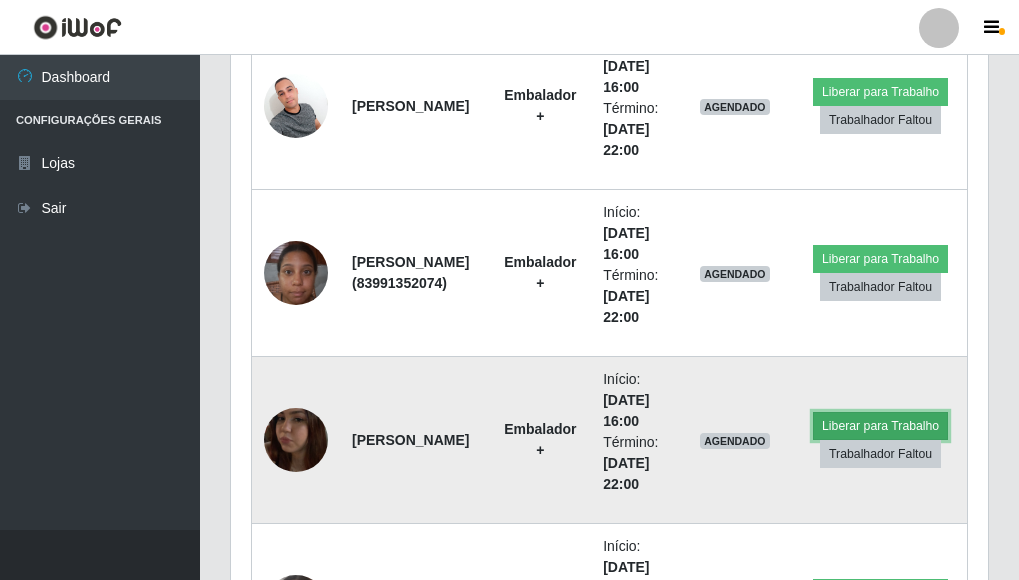 click on "Liberar para Trabalho" at bounding box center [880, 426] 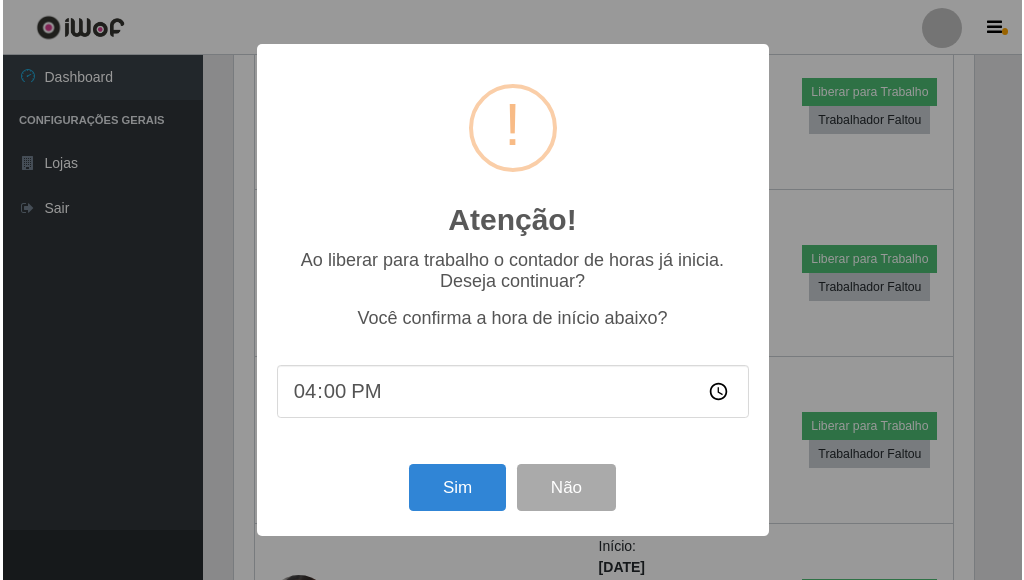 scroll, scrollTop: 999585, scrollLeft: 999255, axis: both 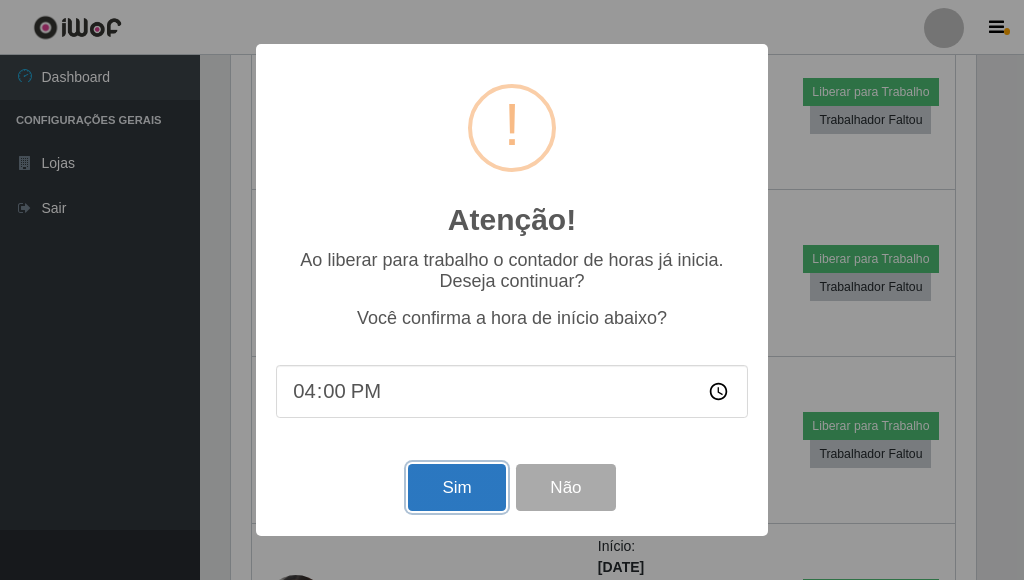click on "Sim" at bounding box center (456, 487) 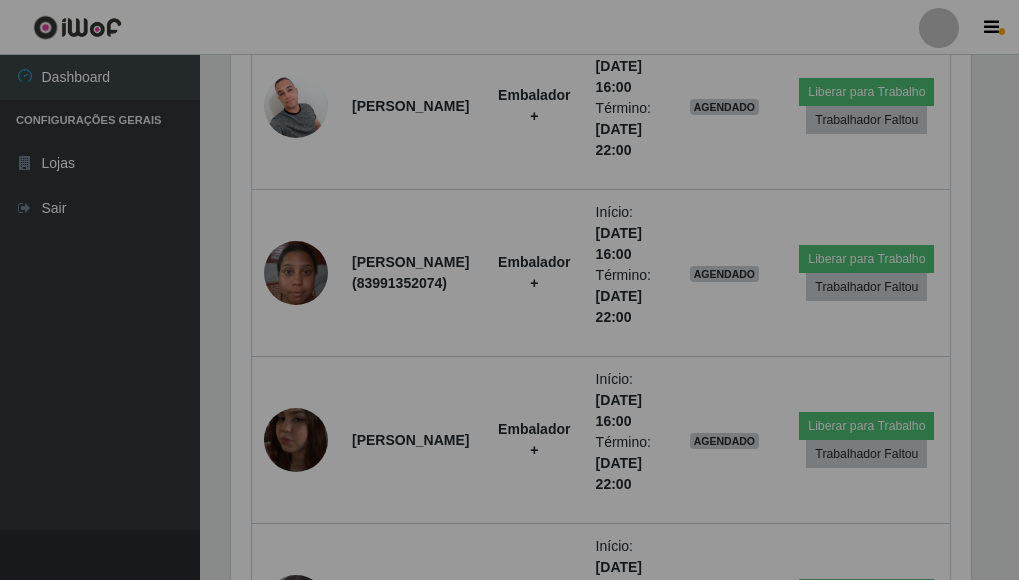 scroll, scrollTop: 999585, scrollLeft: 999243, axis: both 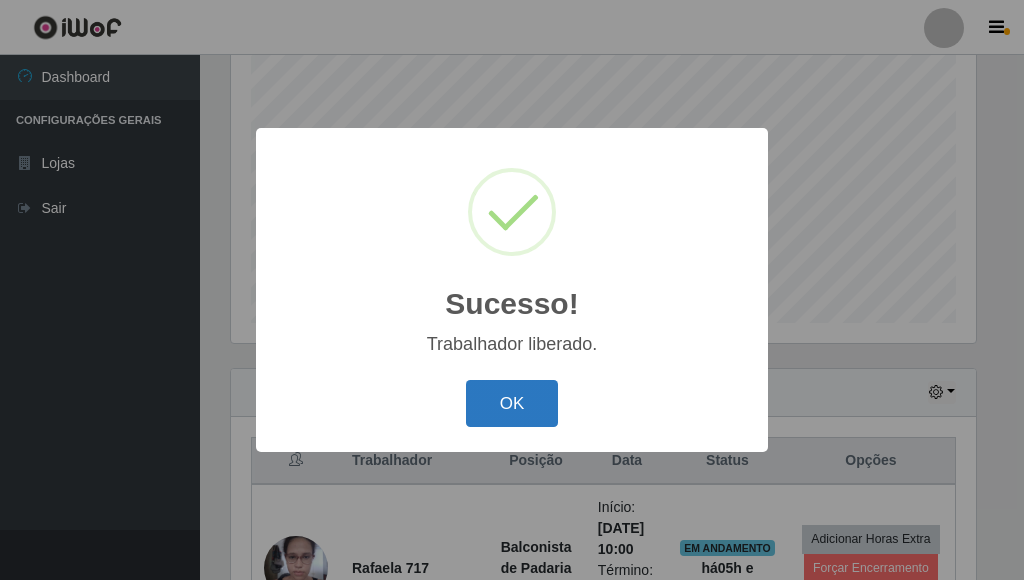 click on "OK" at bounding box center (512, 403) 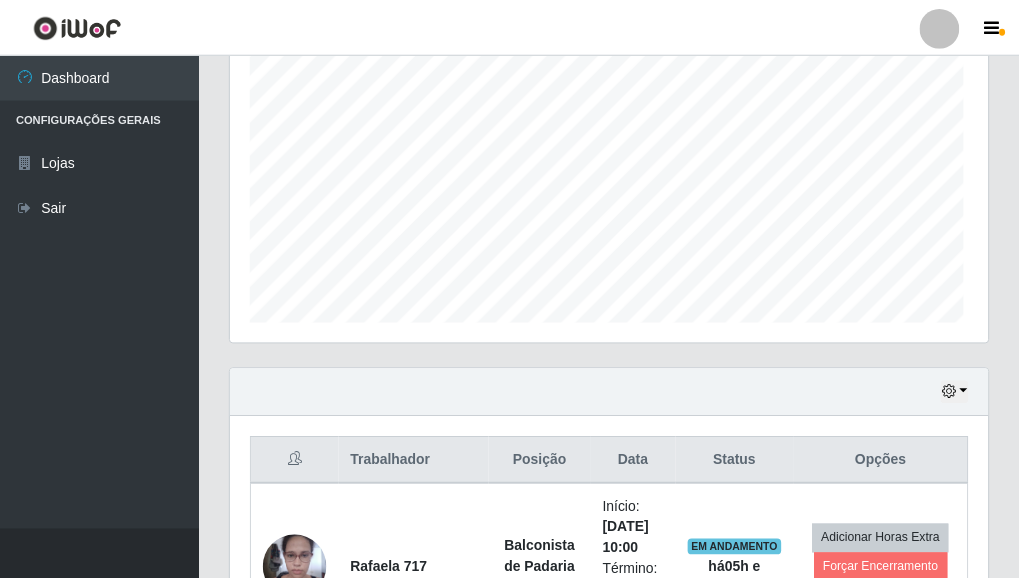 scroll, scrollTop: 999585, scrollLeft: 999243, axis: both 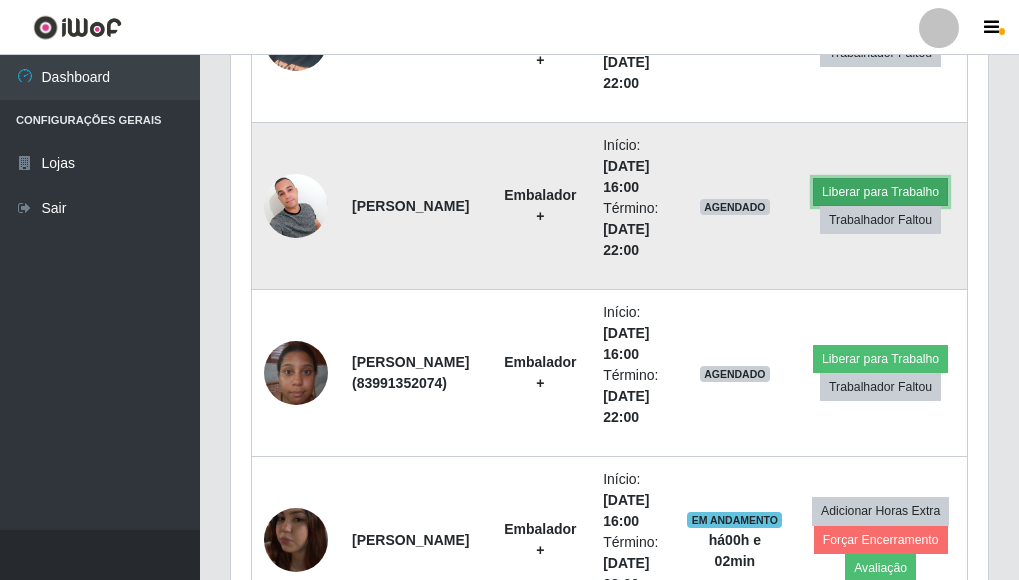 click on "Liberar para Trabalho" at bounding box center (880, 192) 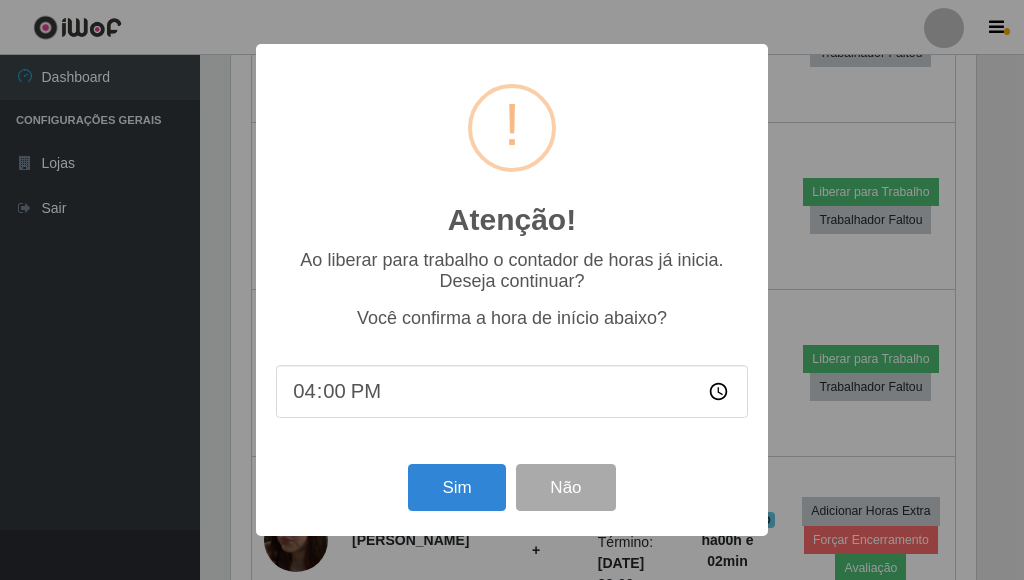 scroll, scrollTop: 999585, scrollLeft: 999255, axis: both 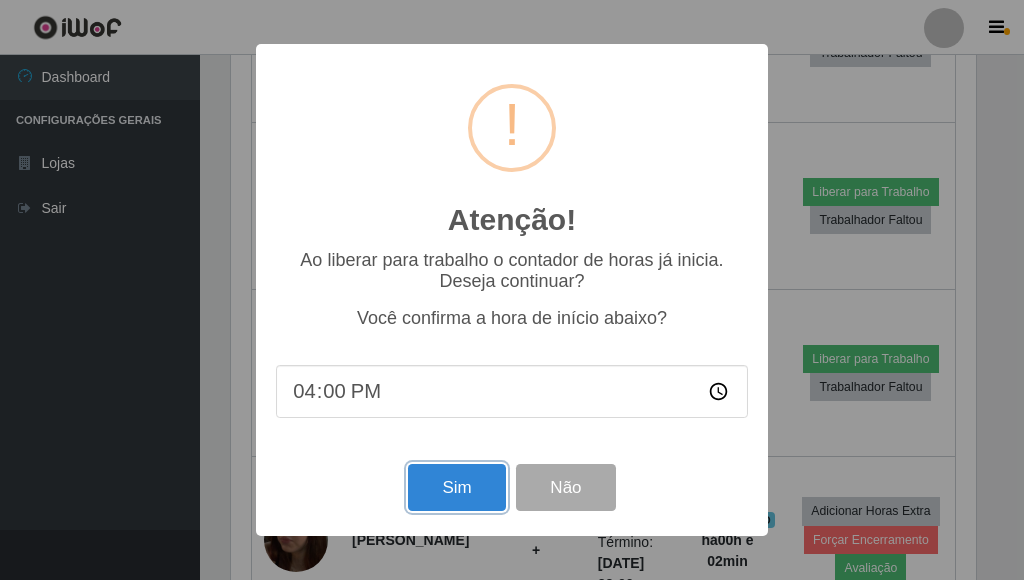 drag, startPoint x: 468, startPoint y: 498, endPoint x: 465, endPoint y: 485, distance: 13.341664 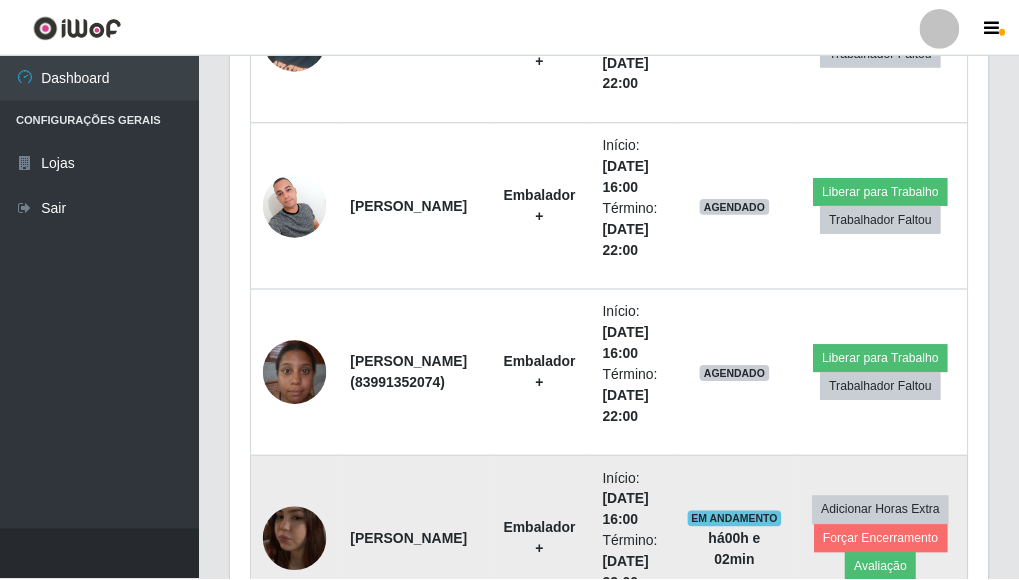 scroll, scrollTop: 999585, scrollLeft: 999243, axis: both 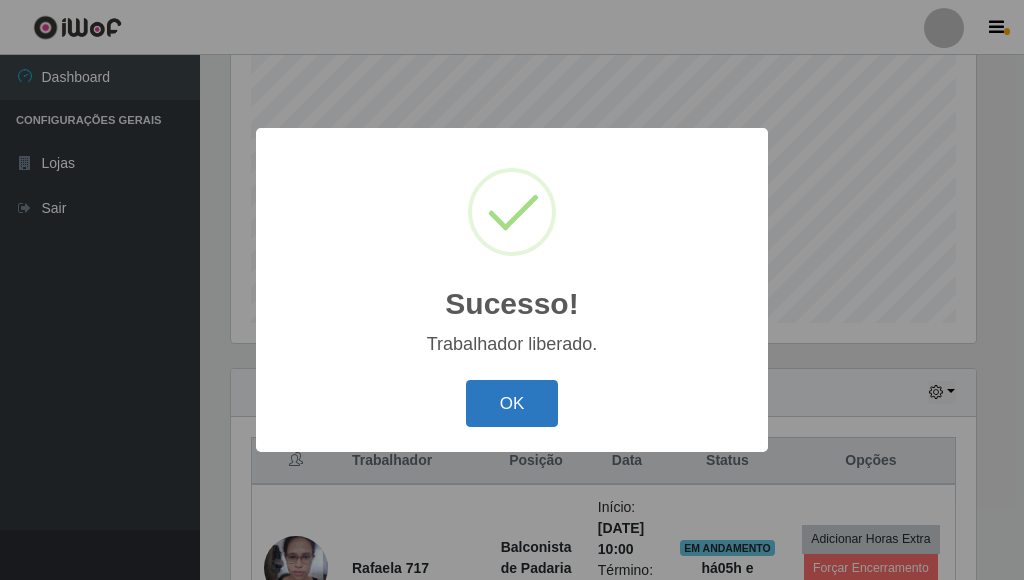 click on "OK" at bounding box center (512, 403) 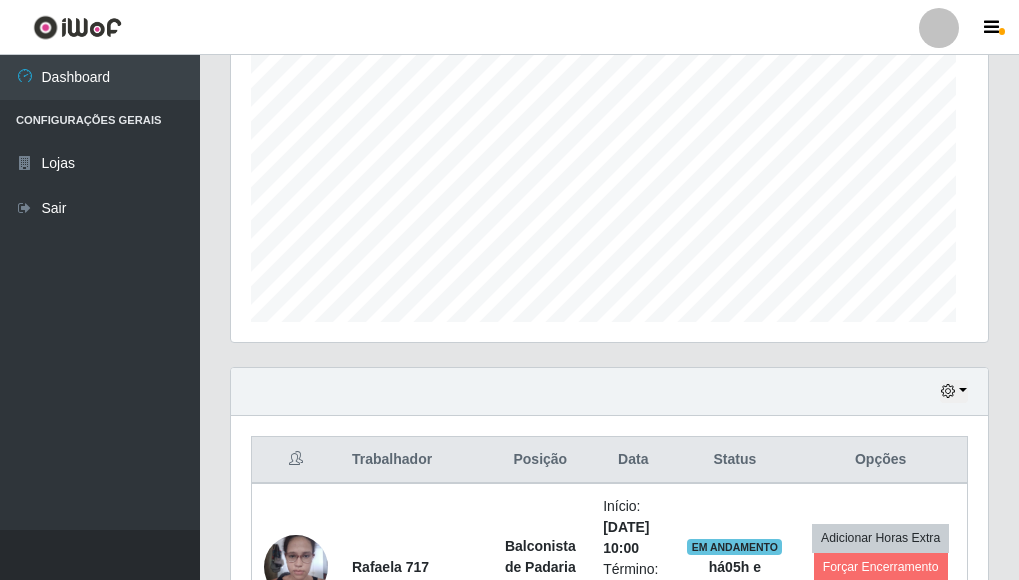 scroll, scrollTop: 473, scrollLeft: 0, axis: vertical 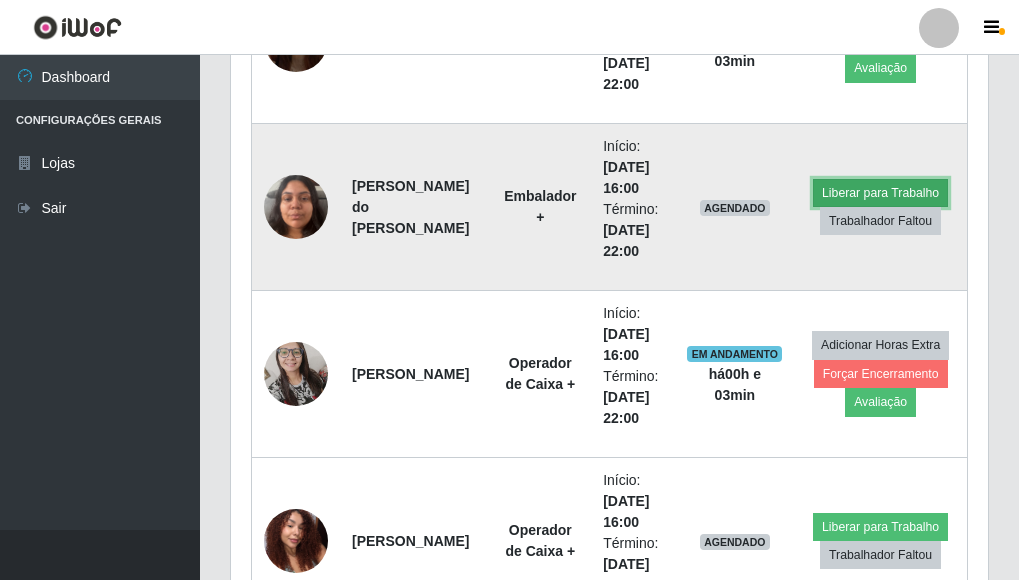 click on "Liberar para Trabalho" at bounding box center (880, 193) 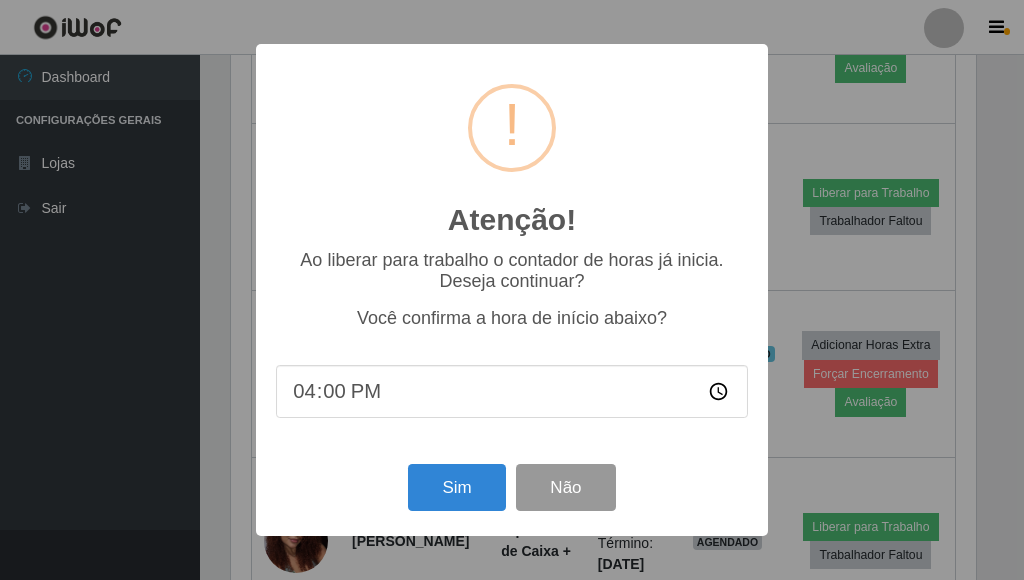scroll, scrollTop: 999585, scrollLeft: 999255, axis: both 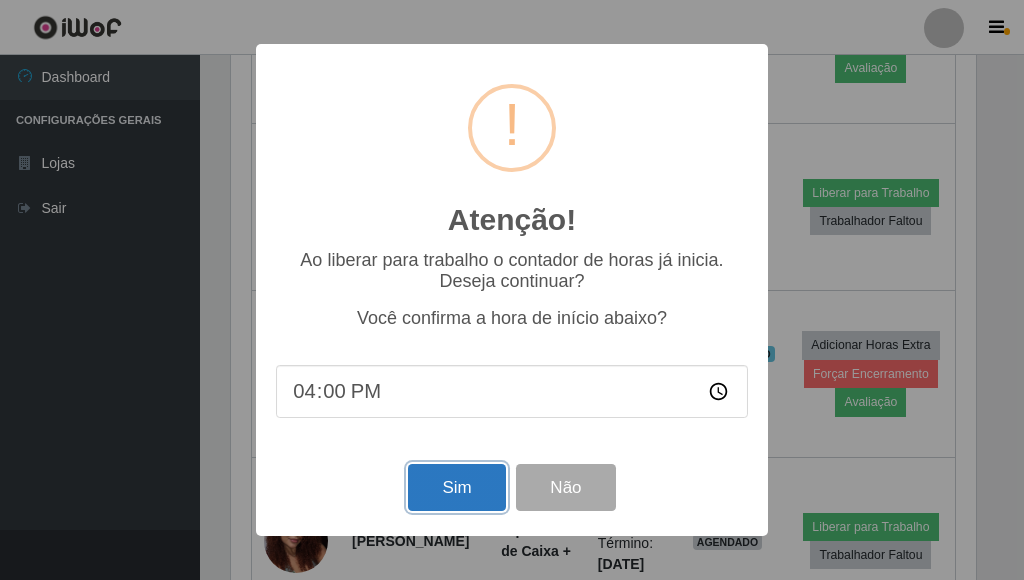 click on "Sim" at bounding box center (456, 487) 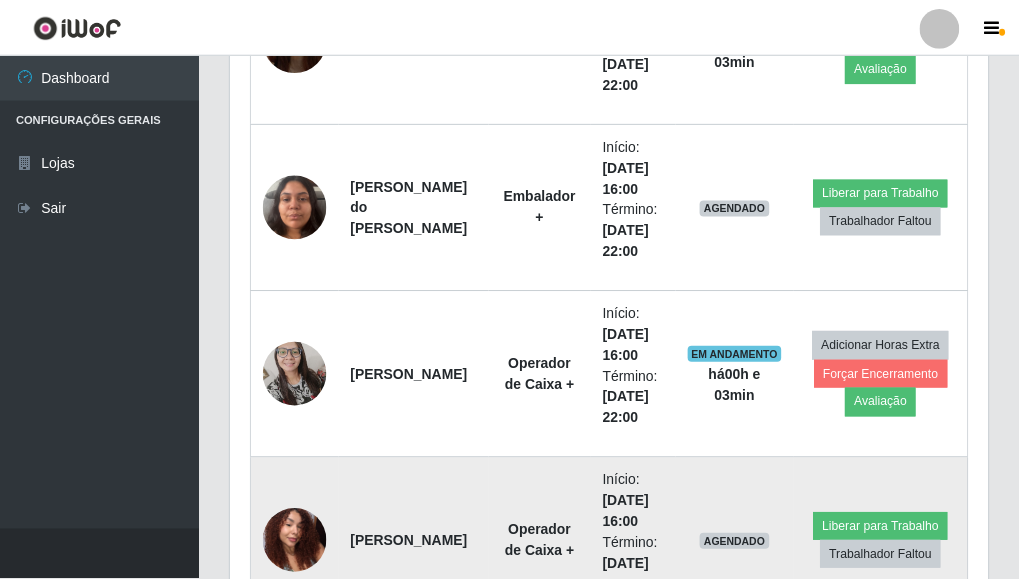 scroll, scrollTop: 999585, scrollLeft: 999255, axis: both 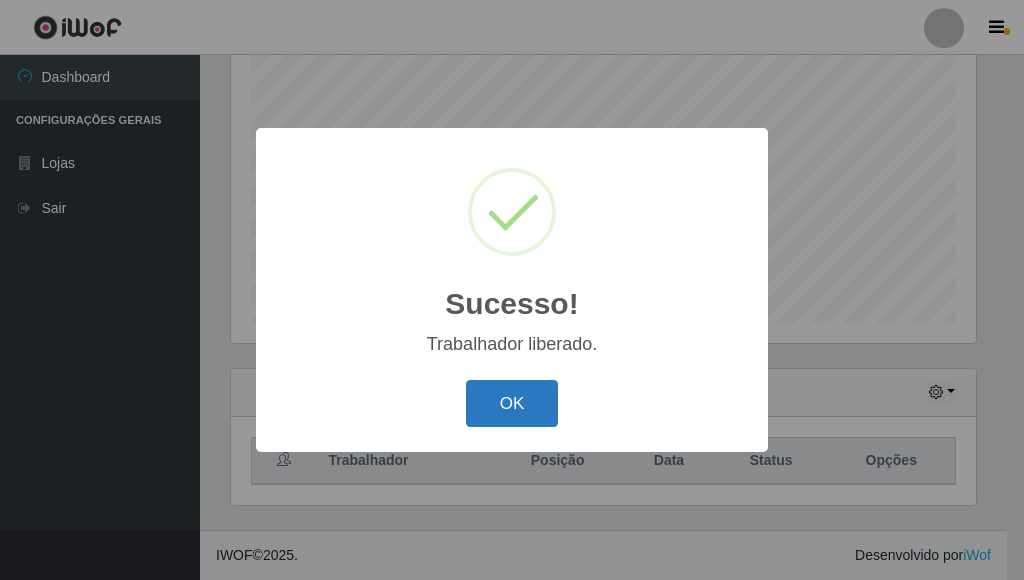 click on "OK" at bounding box center (512, 403) 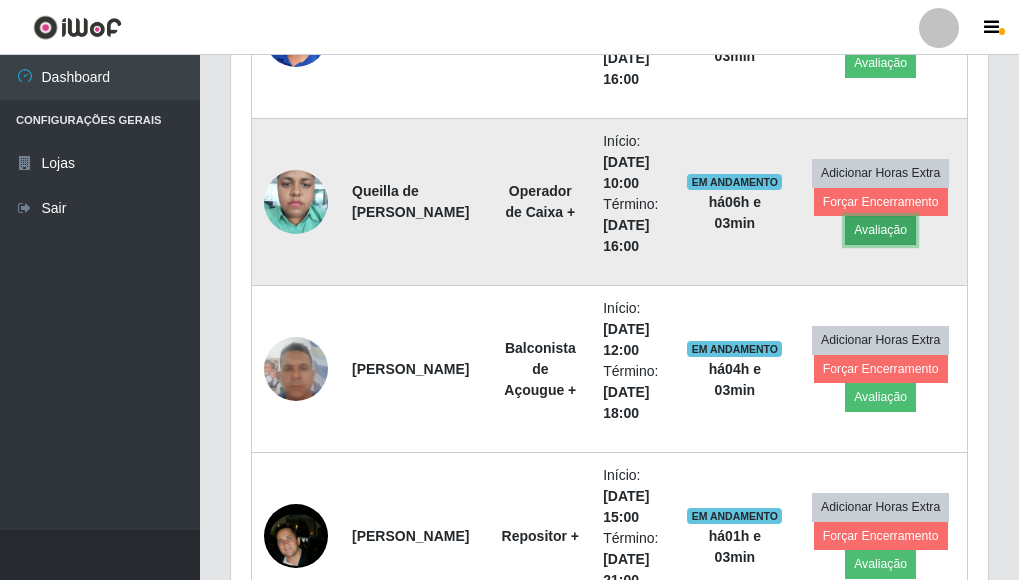 click on "Avaliação" at bounding box center [880, 230] 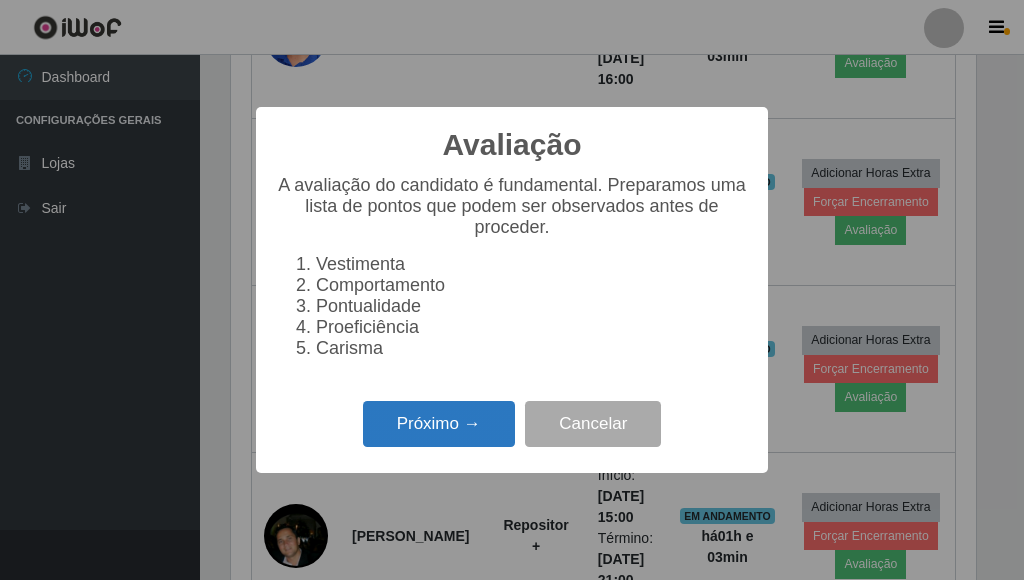 click on "Próximo →" at bounding box center (439, 424) 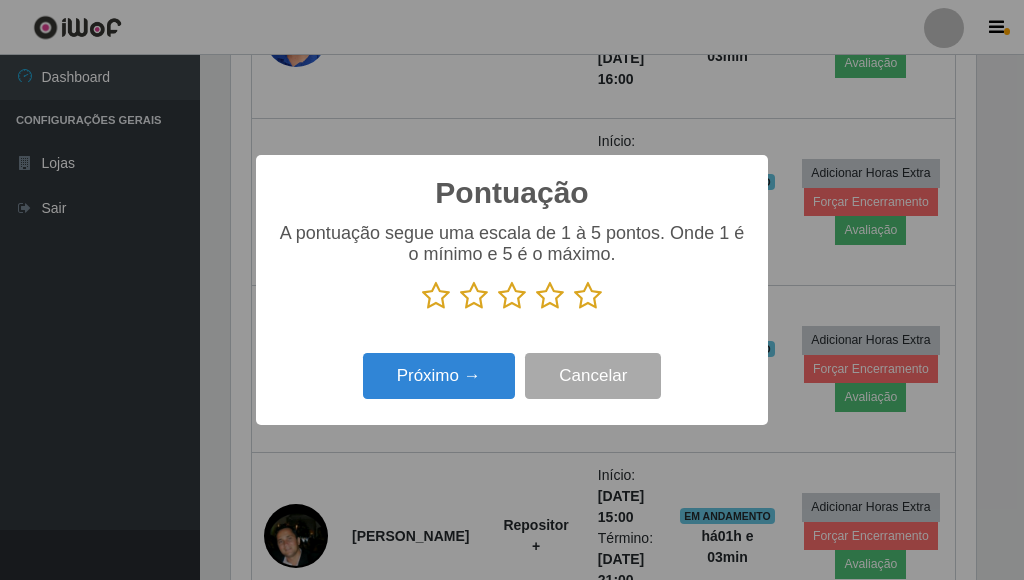 click at bounding box center (588, 296) 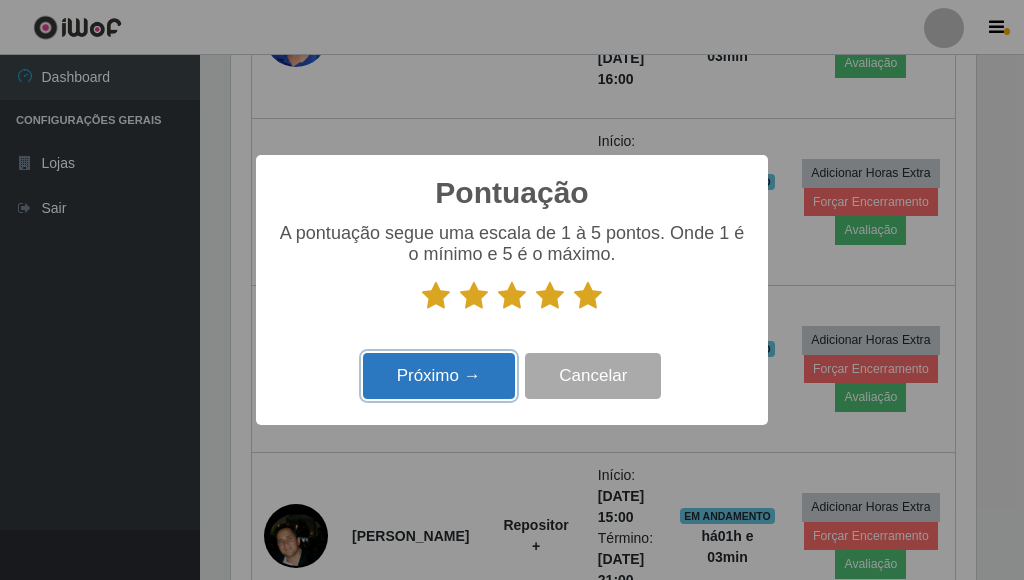 click on "Próximo →" at bounding box center [439, 376] 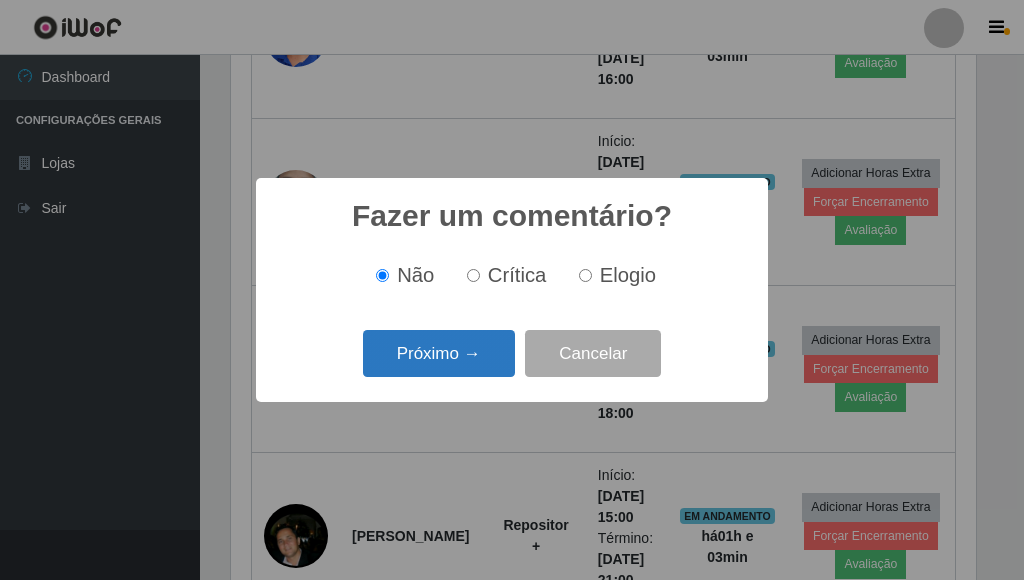 click on "Próximo →" at bounding box center (439, 353) 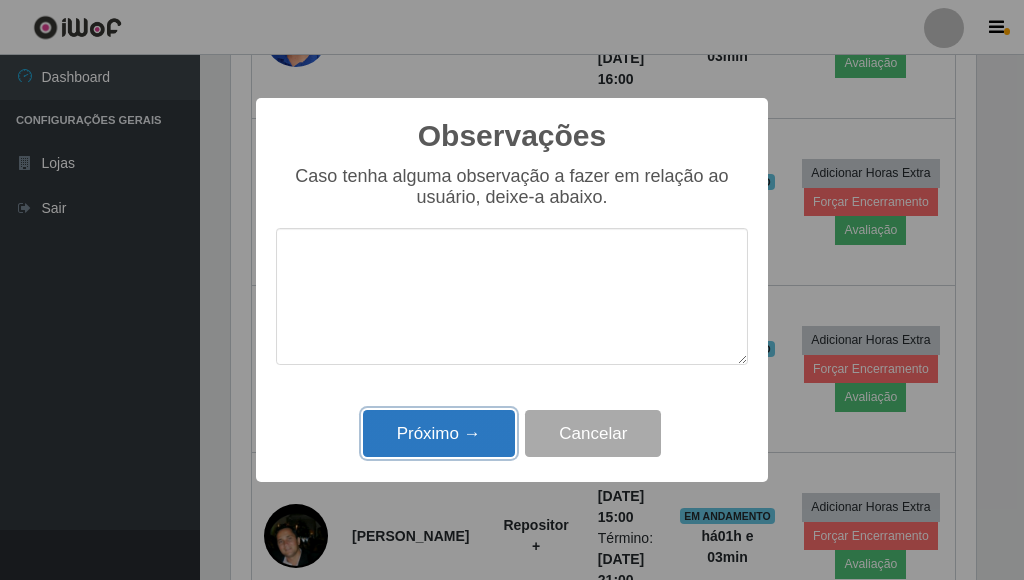 click on "Próximo →" at bounding box center (439, 433) 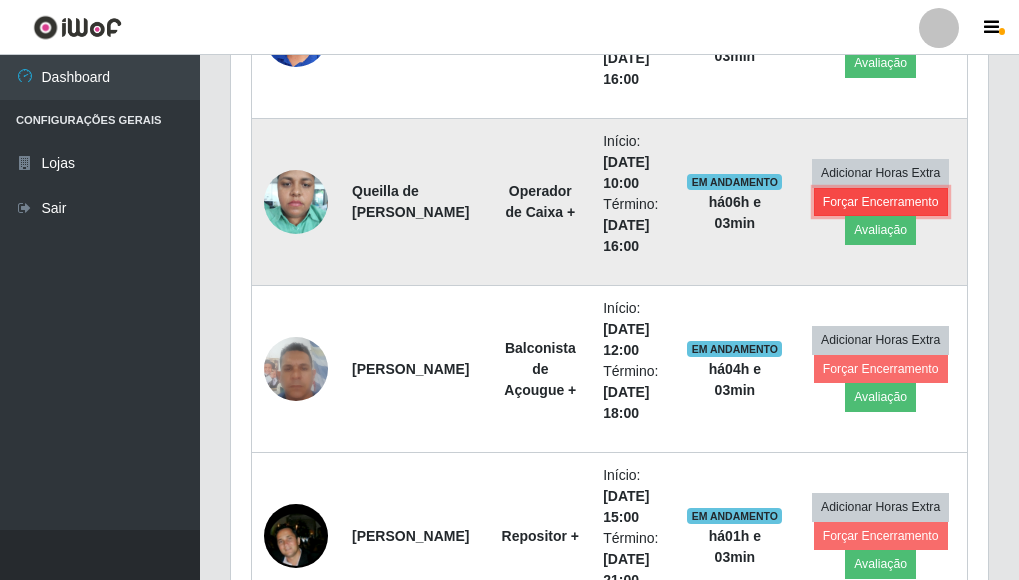 click on "Forçar Encerramento" at bounding box center [881, 202] 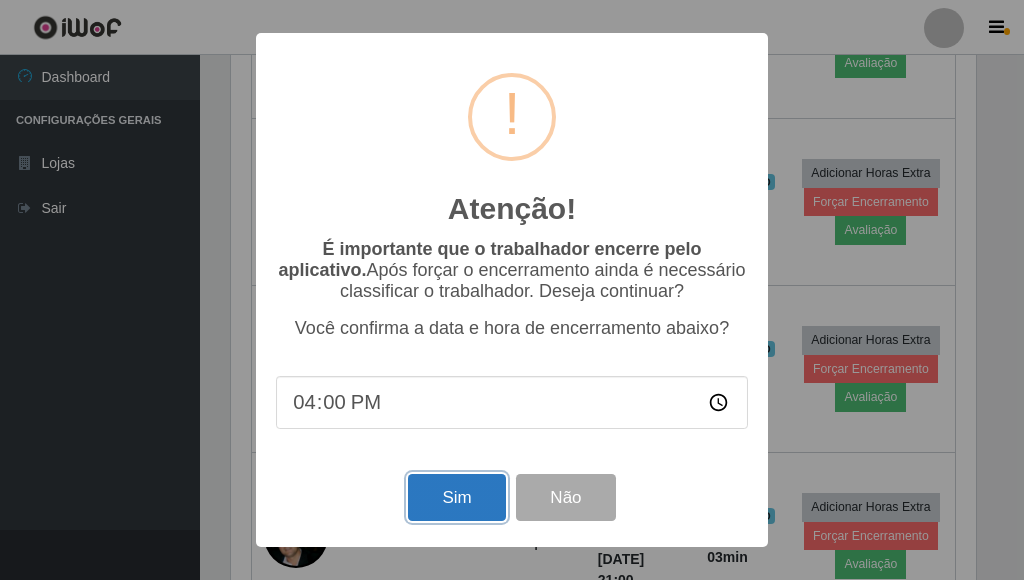 click on "Sim" at bounding box center [456, 497] 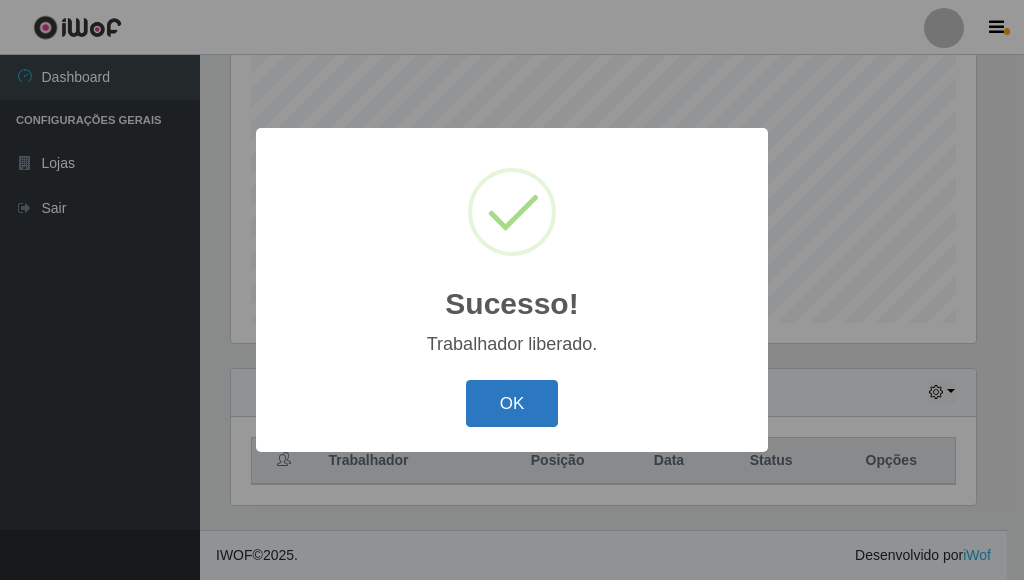 click on "OK" at bounding box center [512, 403] 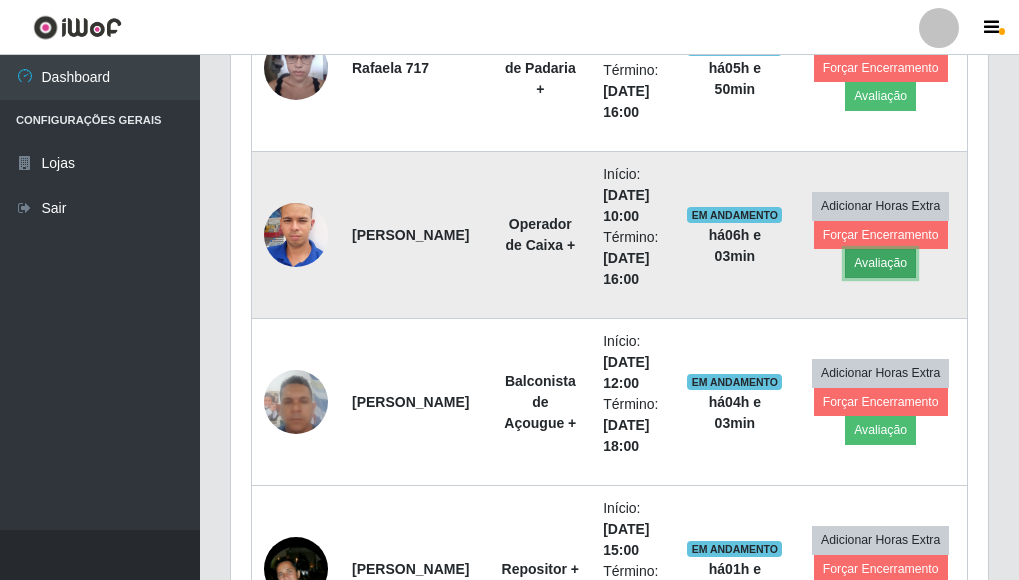 click on "Avaliação" at bounding box center (880, 263) 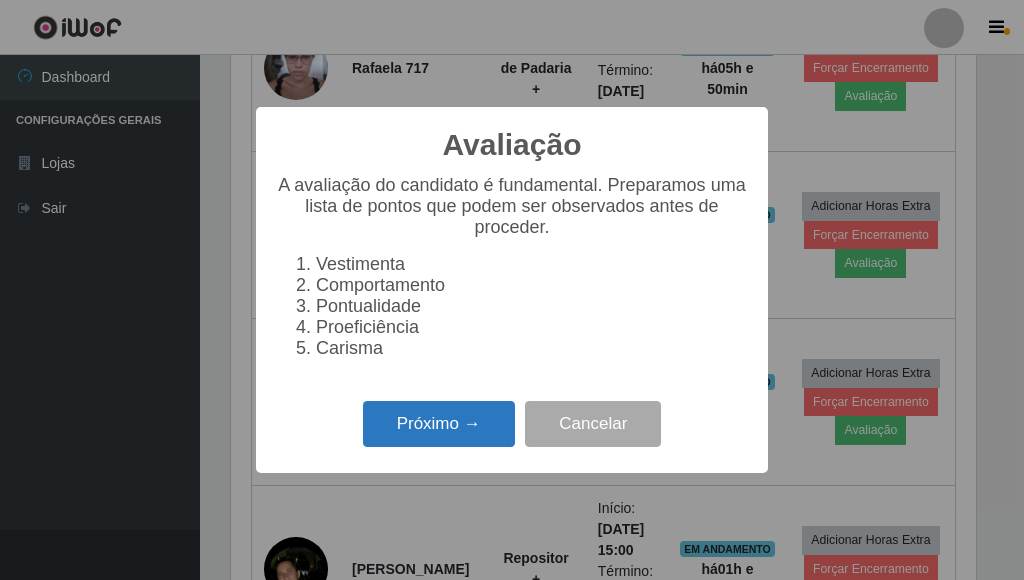 click on "Próximo →" at bounding box center [439, 424] 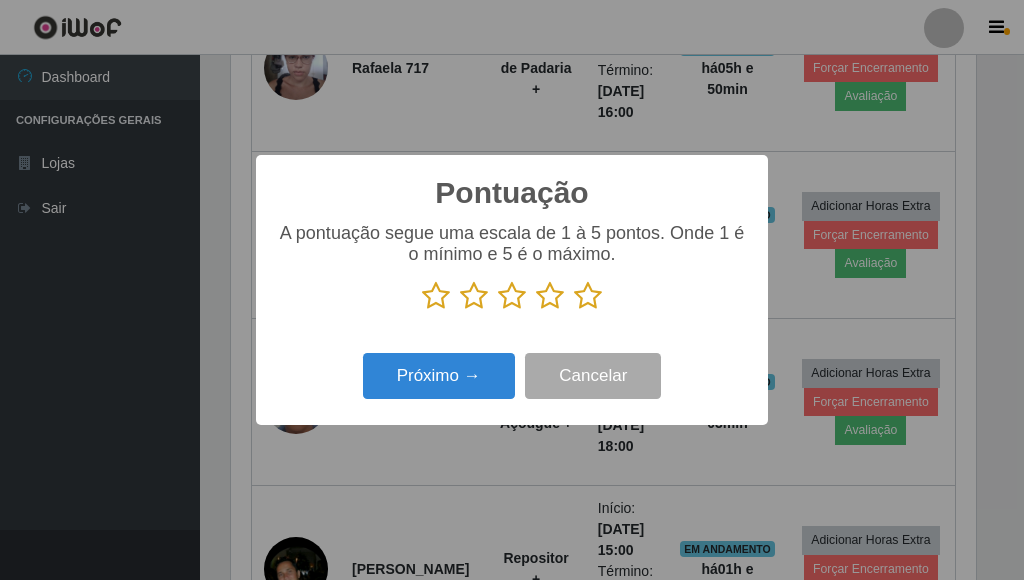 click at bounding box center (588, 296) 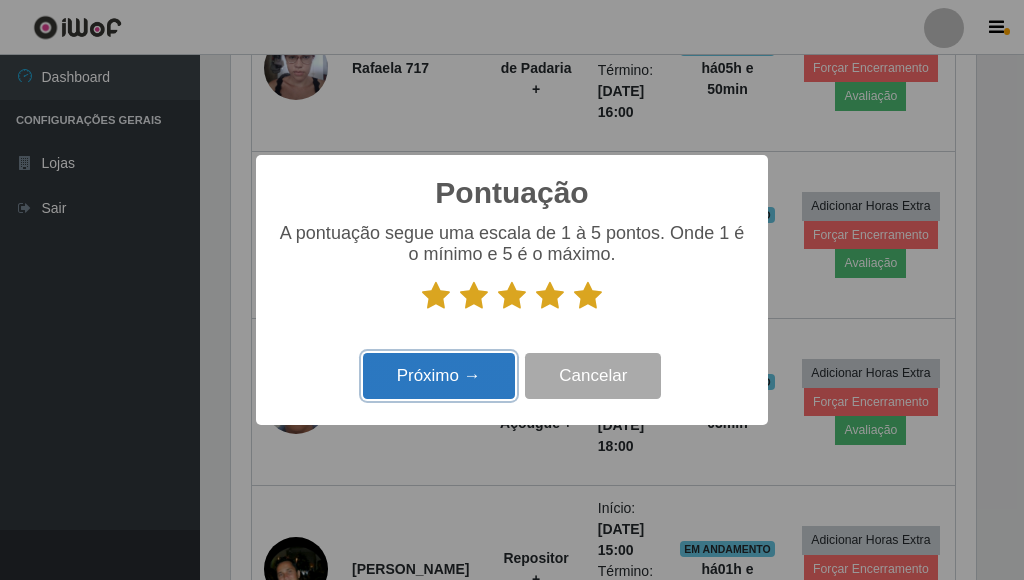 click on "Próximo →" at bounding box center [439, 376] 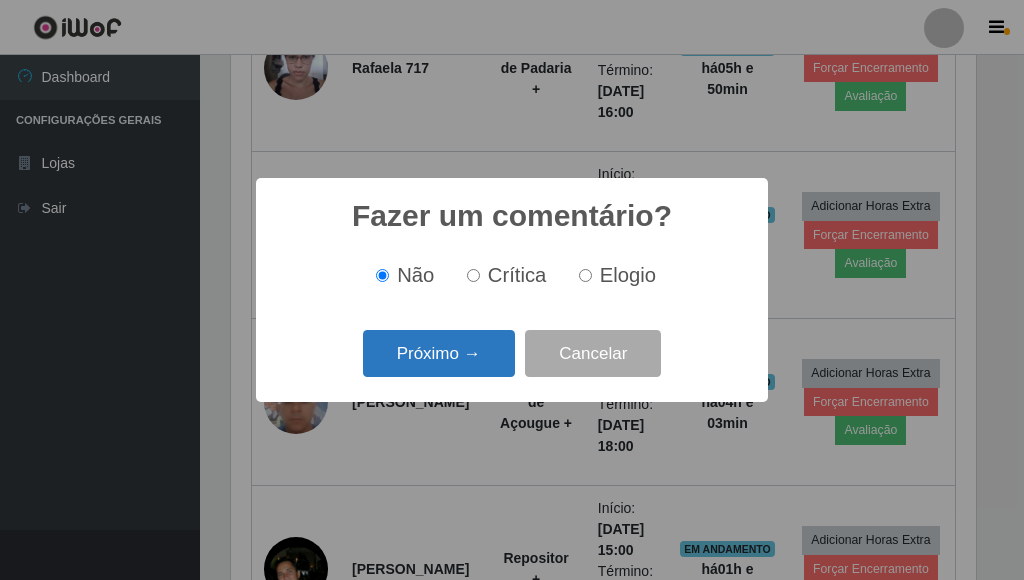 click on "Próximo →" at bounding box center [439, 353] 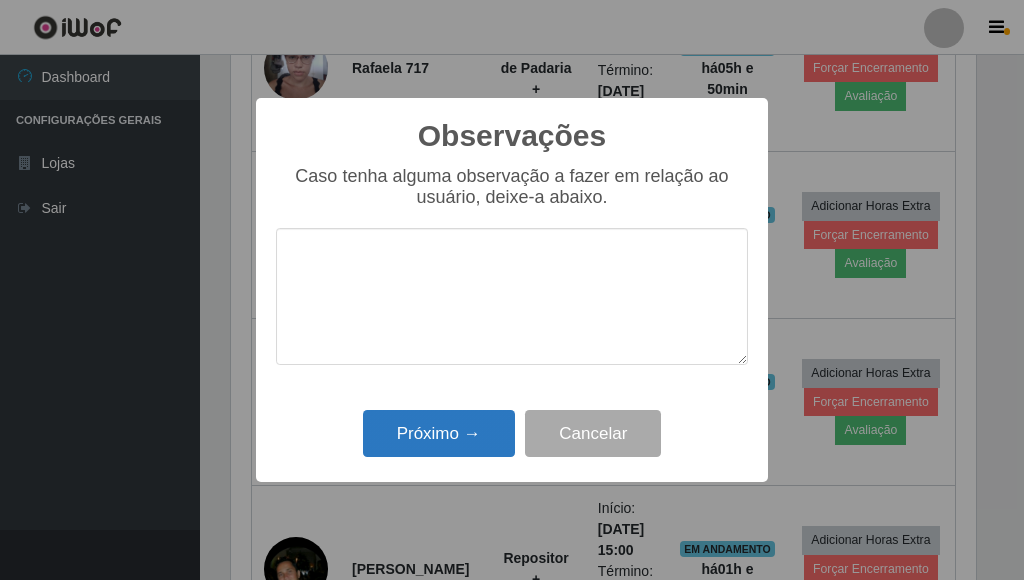 drag, startPoint x: 500, startPoint y: 373, endPoint x: 486, endPoint y: 437, distance: 65.51336 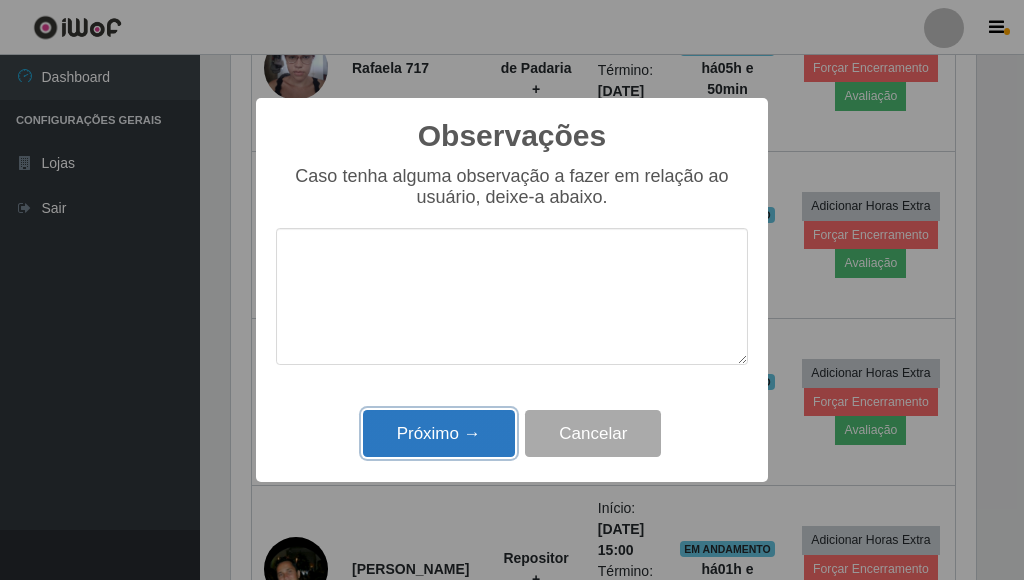 click on "Próximo →" at bounding box center (439, 433) 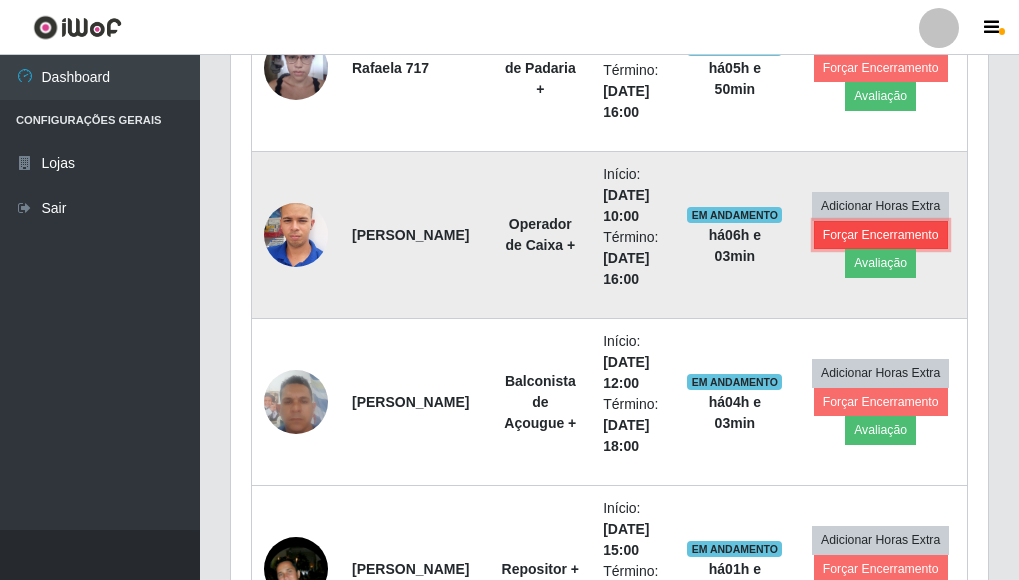 click on "Forçar Encerramento" at bounding box center [881, 235] 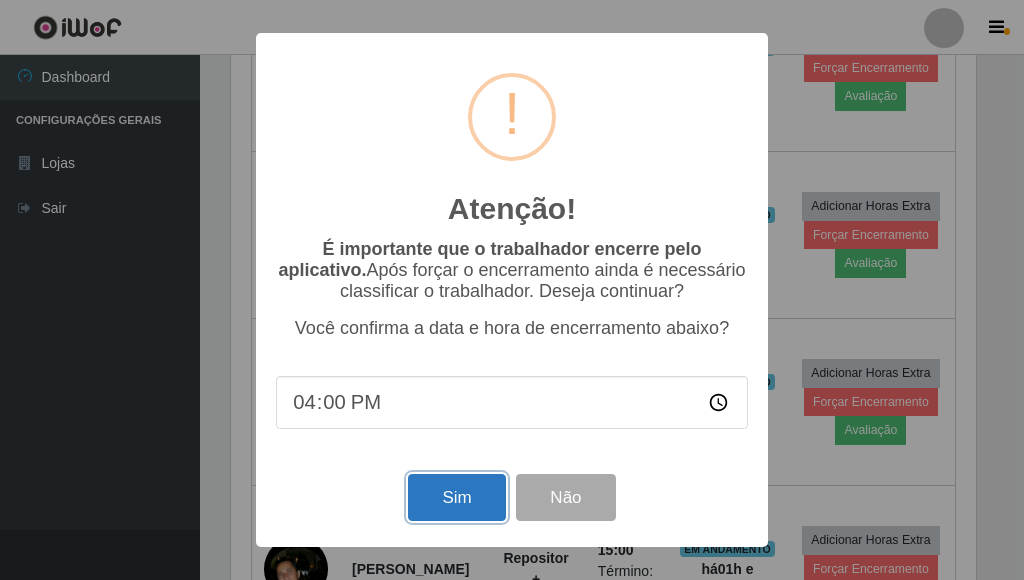 click on "Sim" at bounding box center [456, 497] 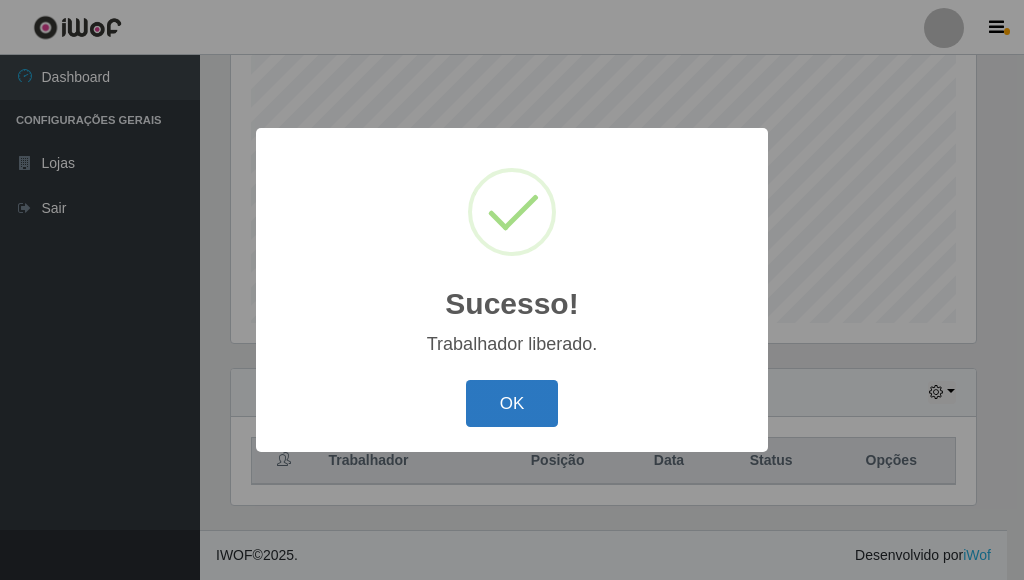 click on "OK" at bounding box center (512, 403) 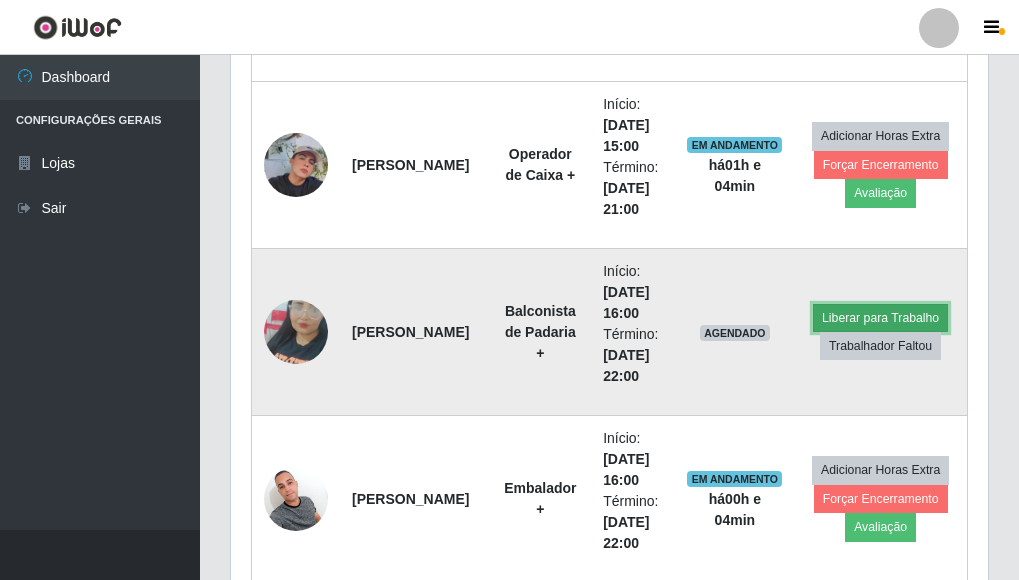 click on "Liberar para Trabalho" at bounding box center (880, 318) 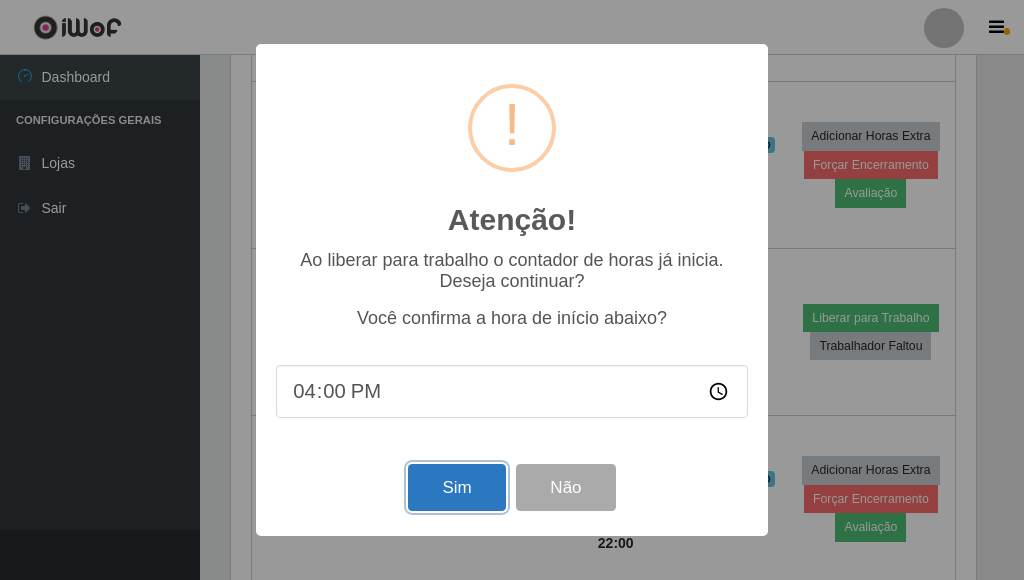 click on "Sim" at bounding box center (456, 487) 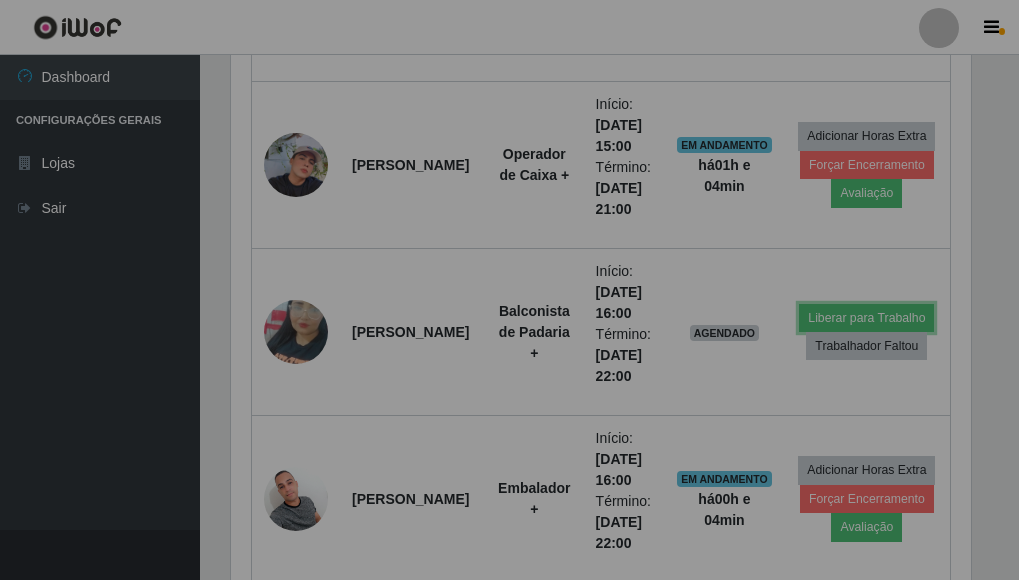 scroll, scrollTop: 999585, scrollLeft: 999243, axis: both 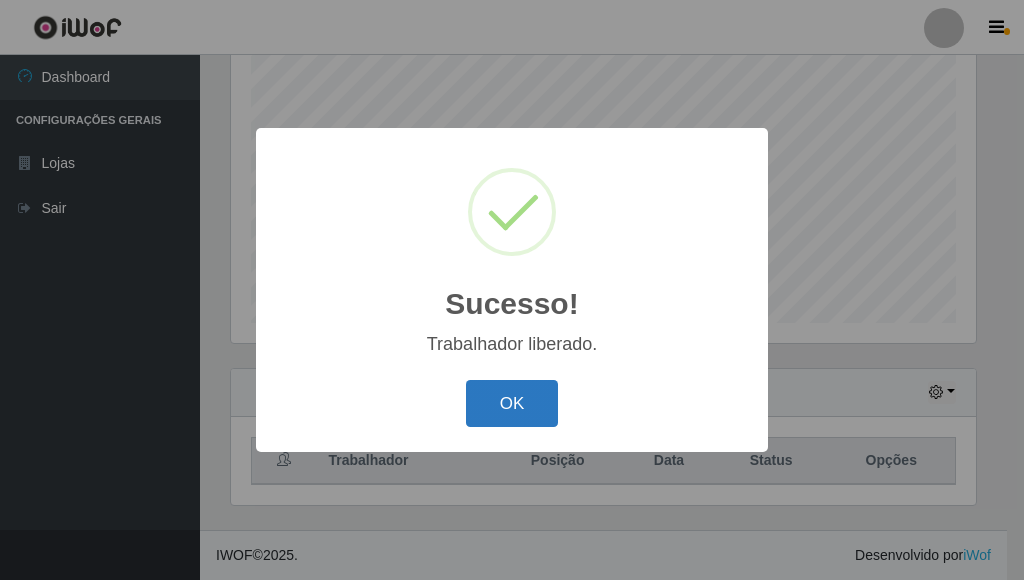 click on "OK" at bounding box center (512, 403) 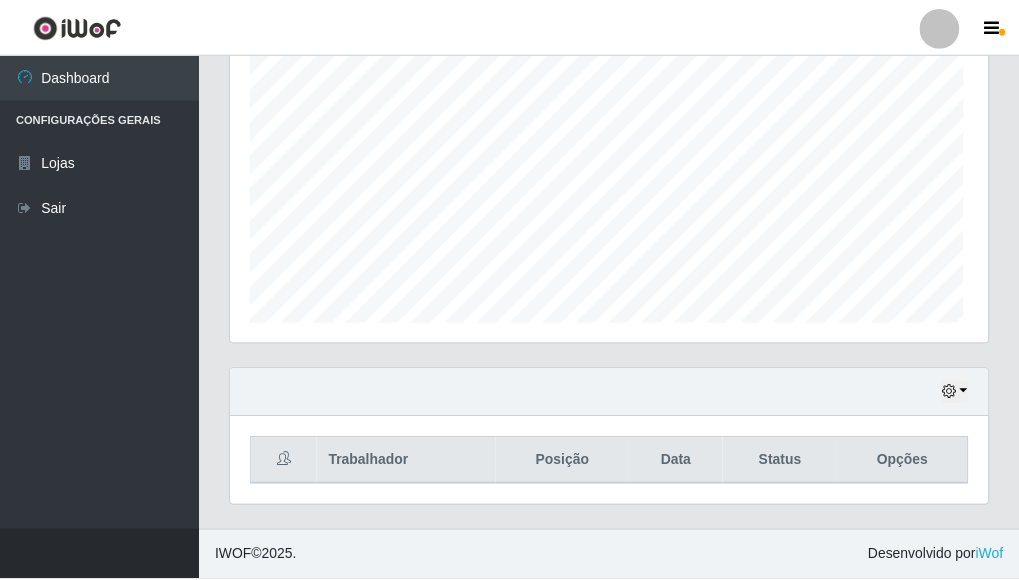 scroll, scrollTop: 999585, scrollLeft: 999243, axis: both 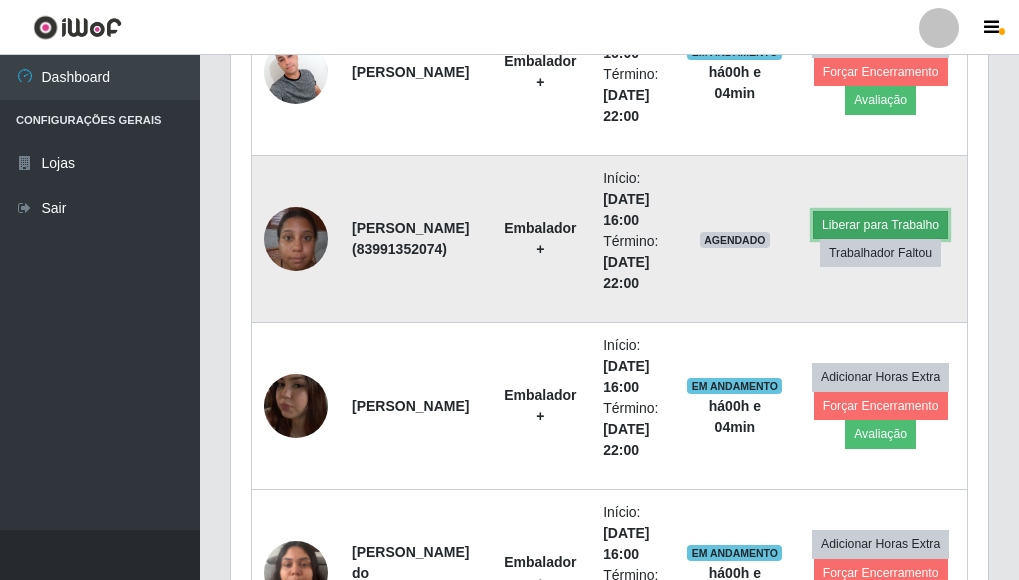 click on "Liberar para Trabalho" at bounding box center (880, 225) 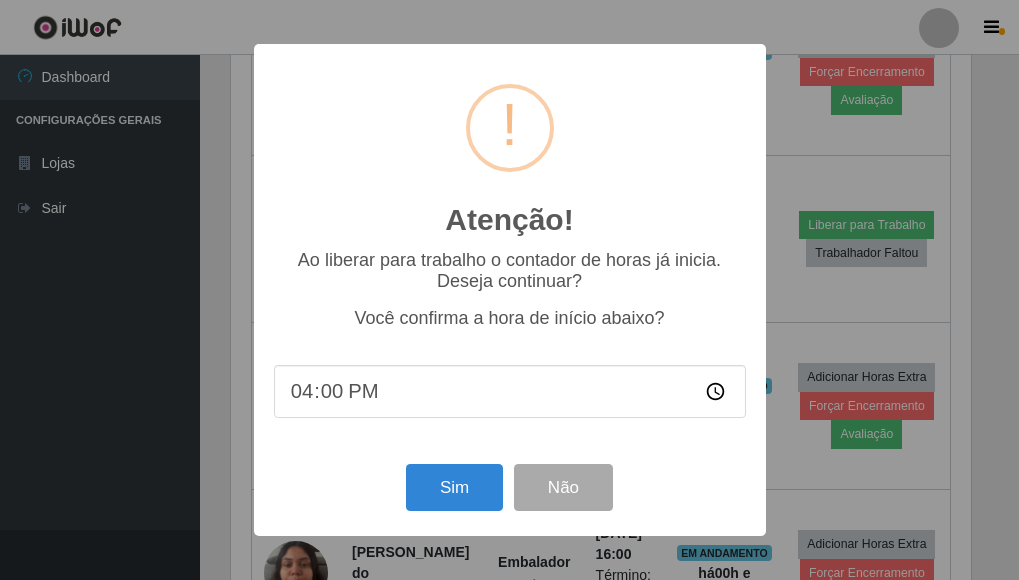 scroll, scrollTop: 999585, scrollLeft: 999255, axis: both 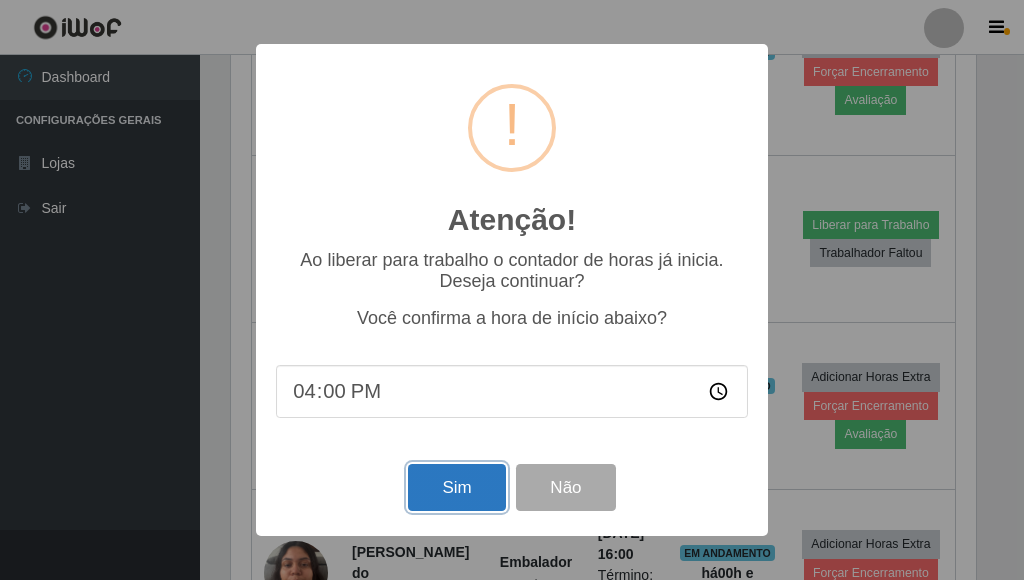 click on "Sim" at bounding box center [456, 487] 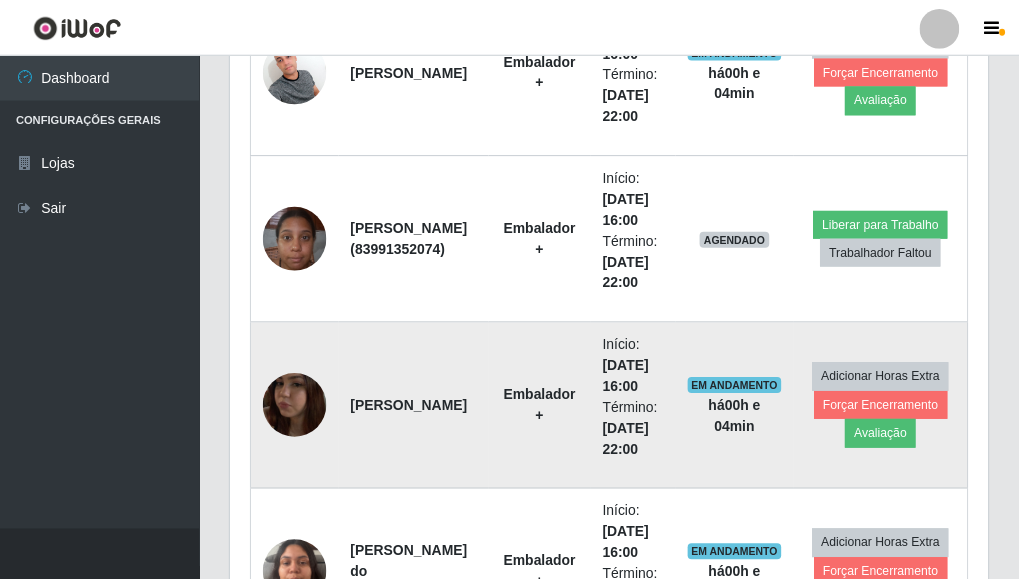 scroll, scrollTop: 999585, scrollLeft: 999243, axis: both 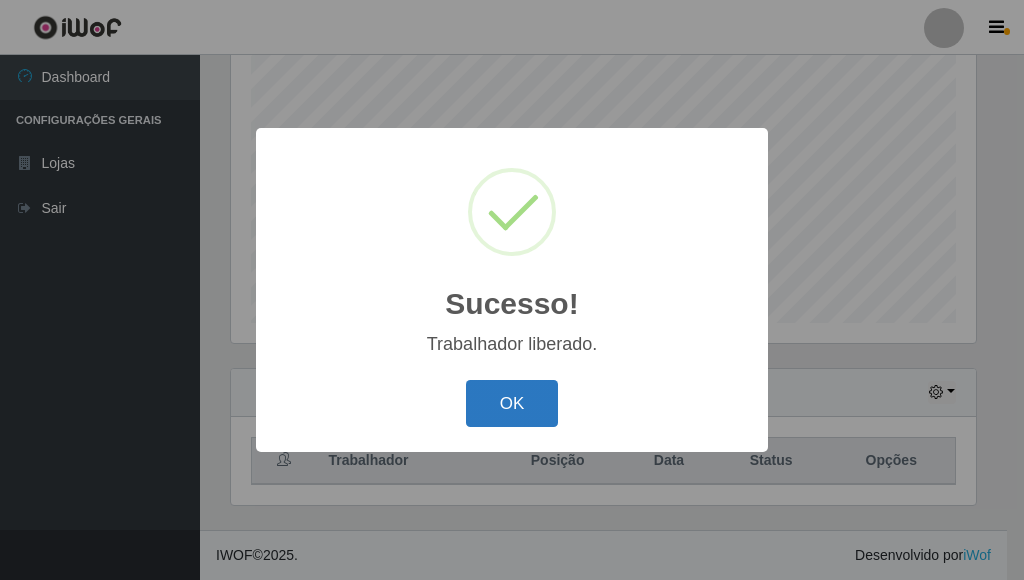 click on "OK" at bounding box center [512, 403] 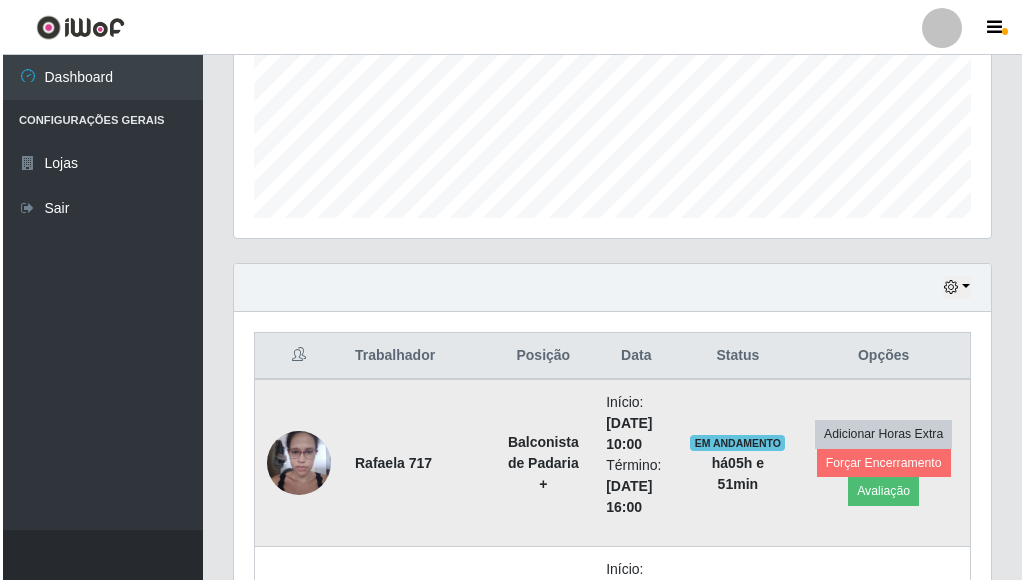 scroll, scrollTop: 692, scrollLeft: 0, axis: vertical 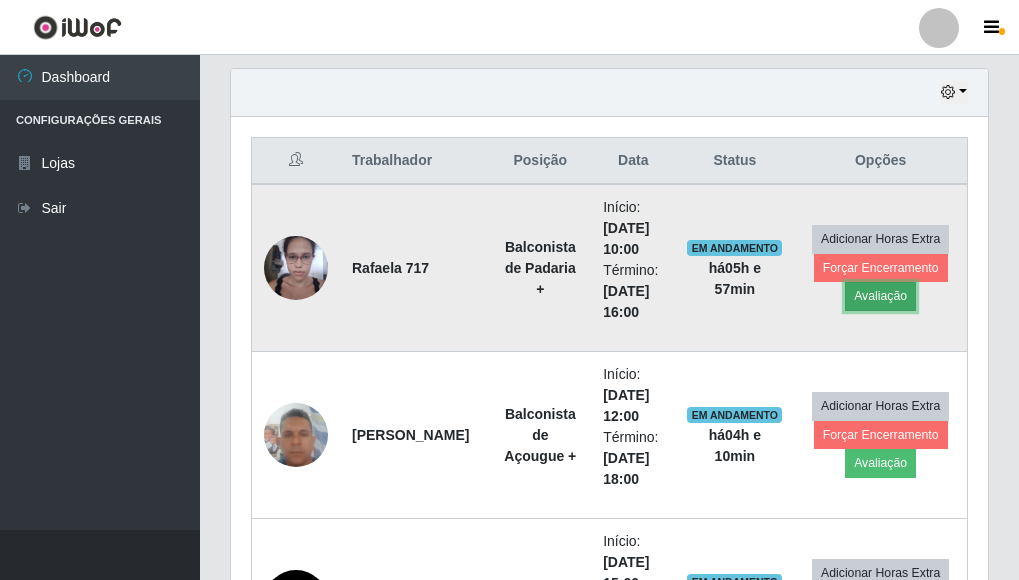 click on "Avaliação" at bounding box center [880, 296] 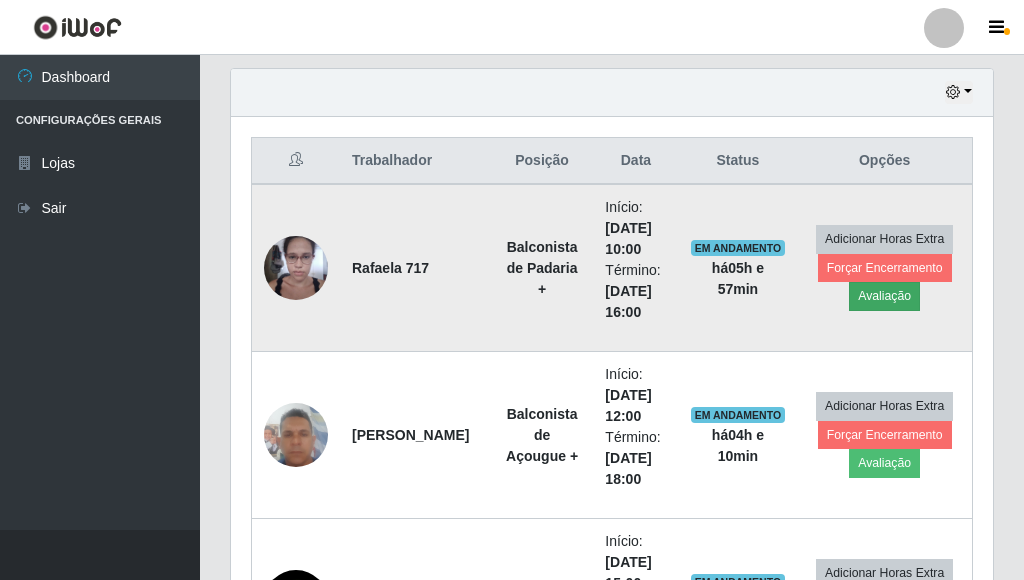 scroll, scrollTop: 999585, scrollLeft: 999255, axis: both 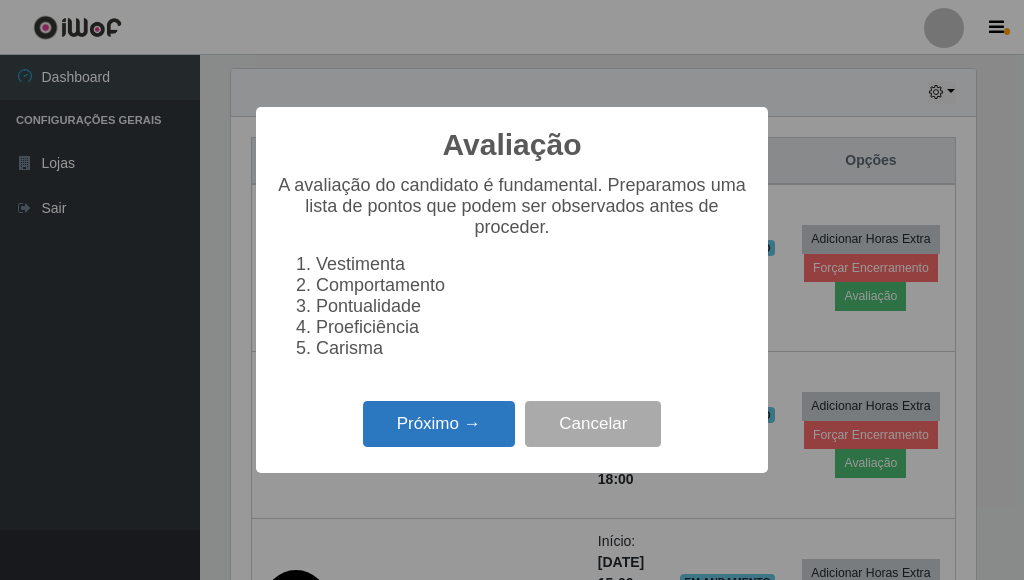 click on "Próximo →" at bounding box center [439, 424] 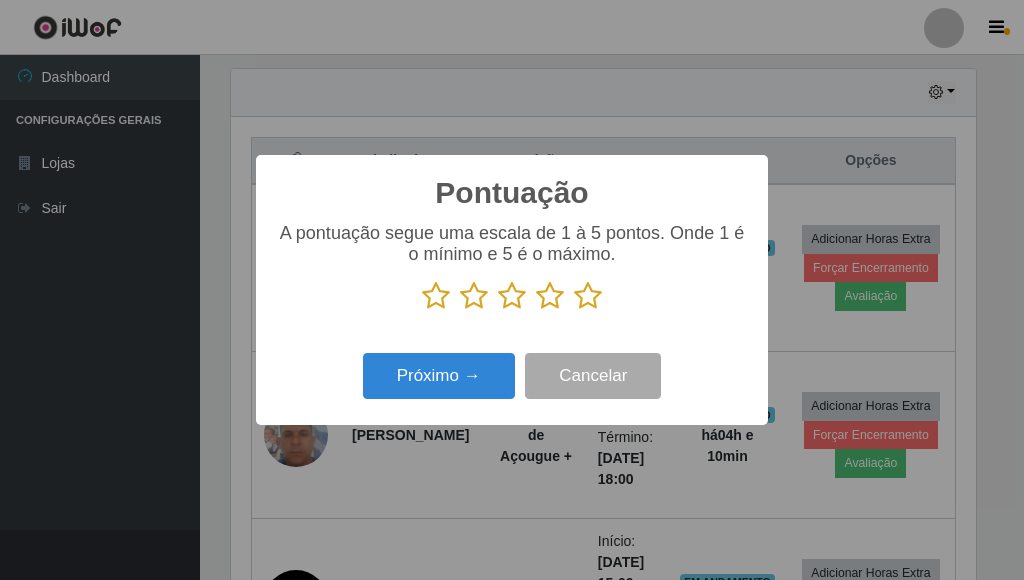click at bounding box center [588, 296] 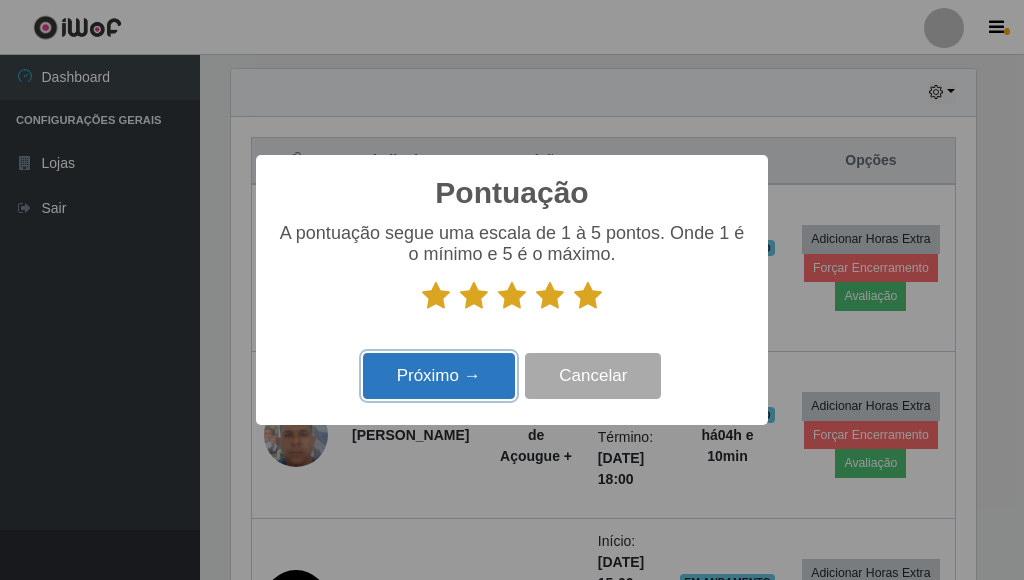 click on "Próximo →" at bounding box center (439, 376) 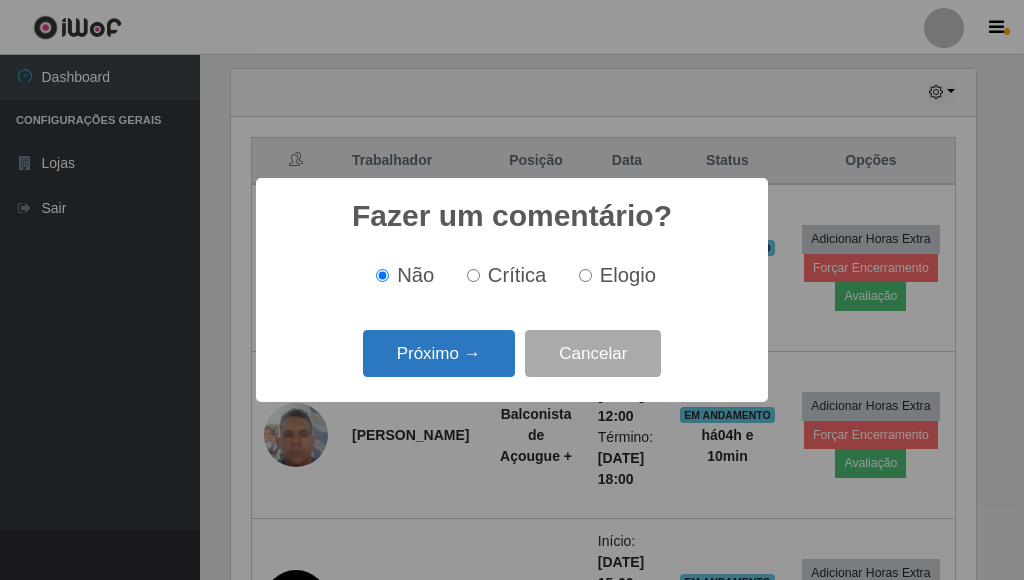 click on "Próximo →" at bounding box center (439, 353) 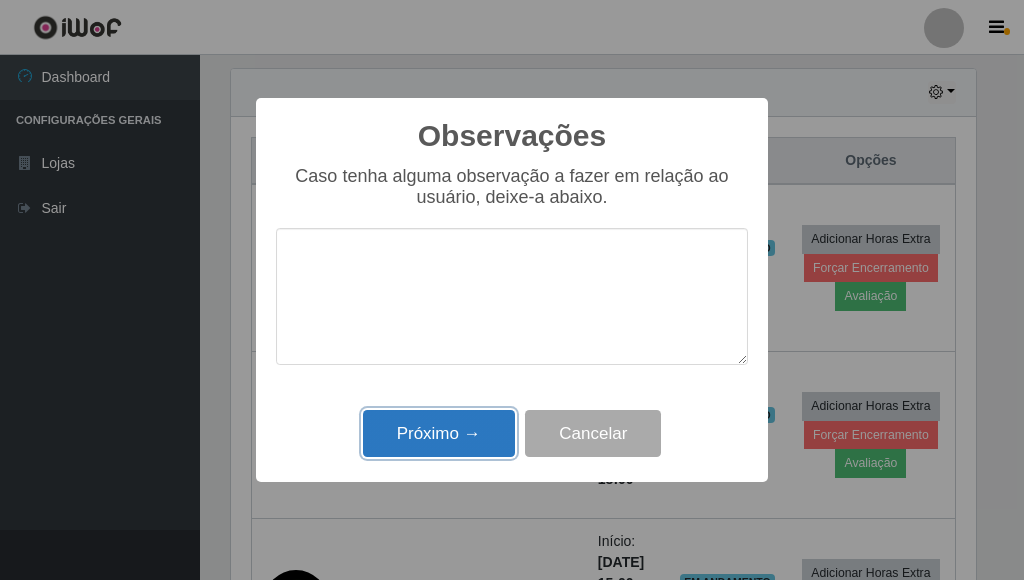 click on "Próximo →" at bounding box center (439, 433) 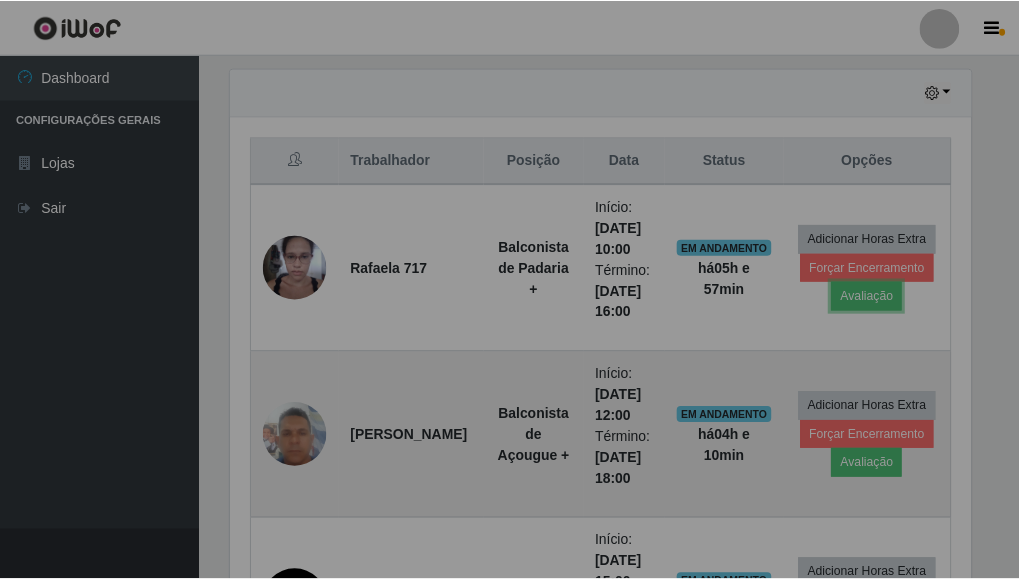 scroll, scrollTop: 999585, scrollLeft: 999243, axis: both 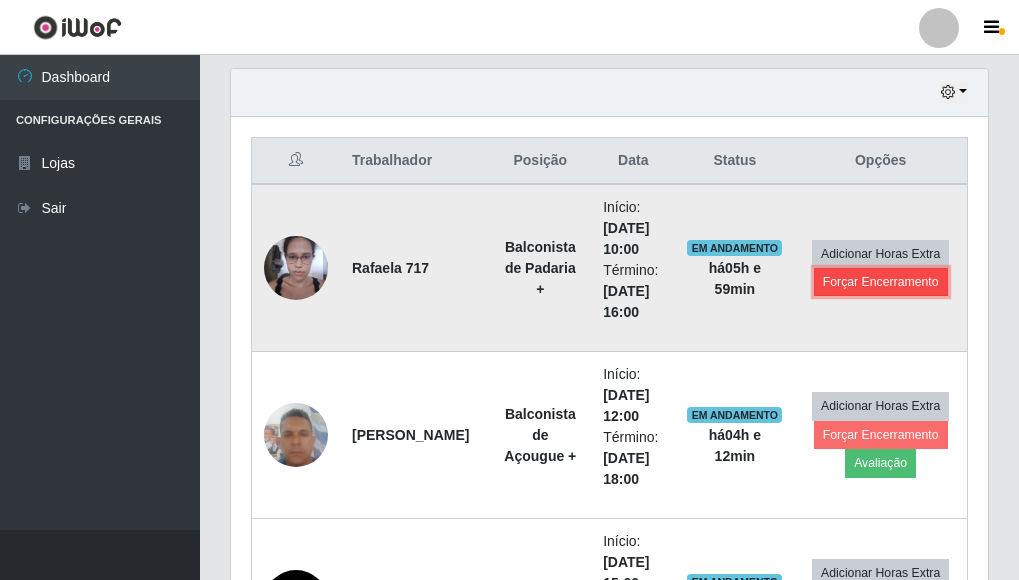 click on "Forçar Encerramento" at bounding box center [881, 282] 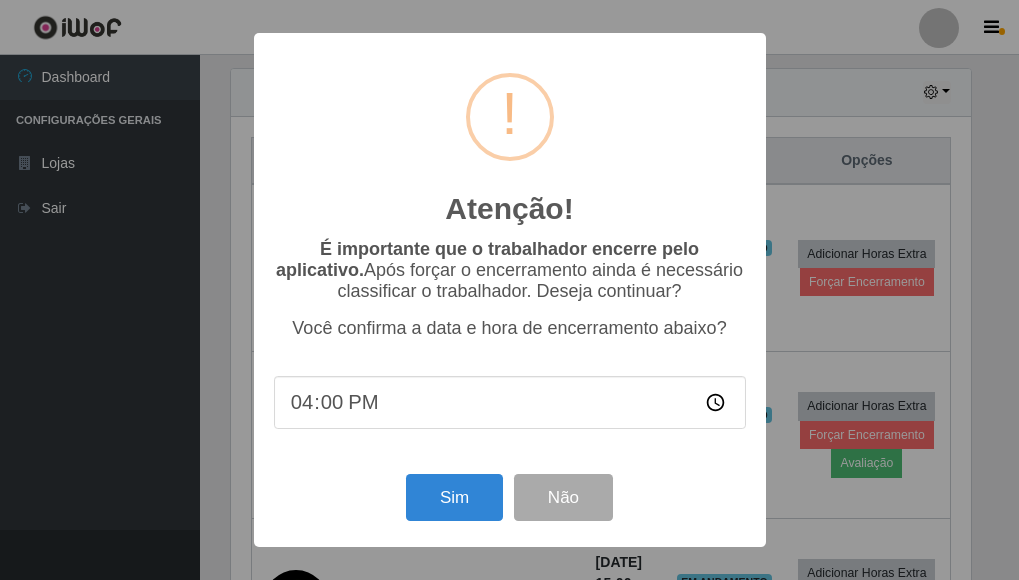 scroll, scrollTop: 999585, scrollLeft: 999255, axis: both 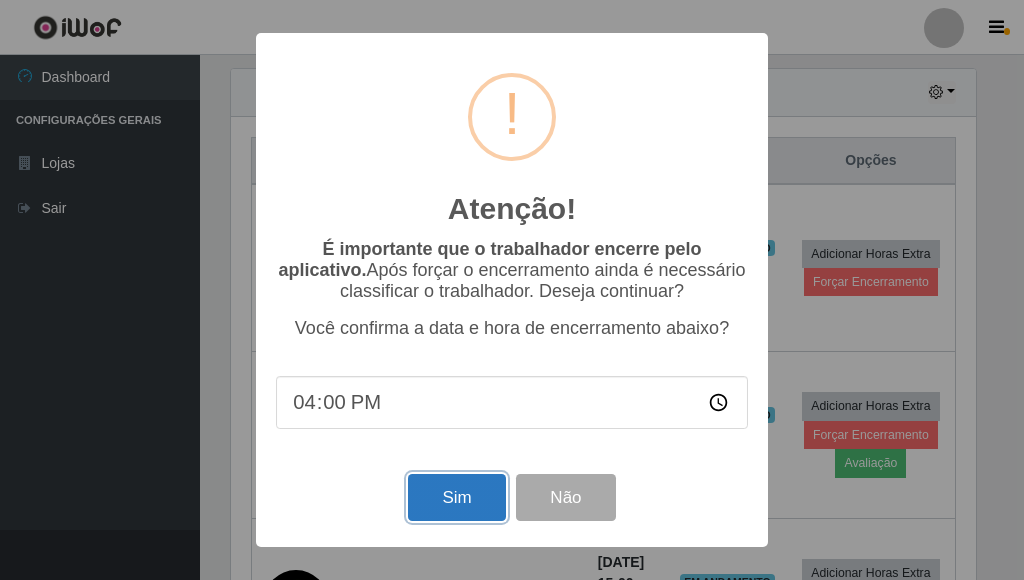 click on "Sim" at bounding box center [456, 497] 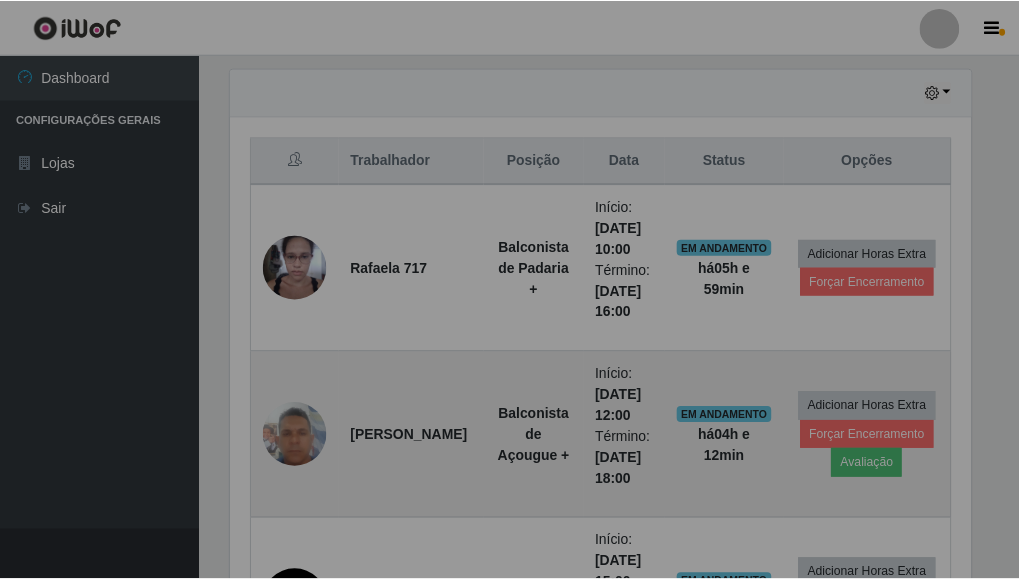 scroll, scrollTop: 999585, scrollLeft: 999243, axis: both 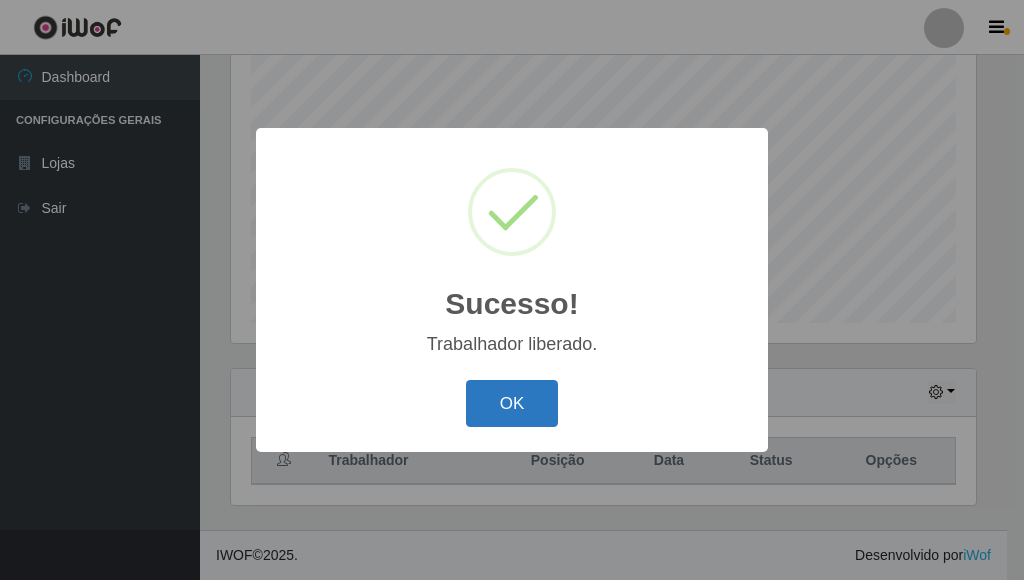 click on "OK" at bounding box center [512, 403] 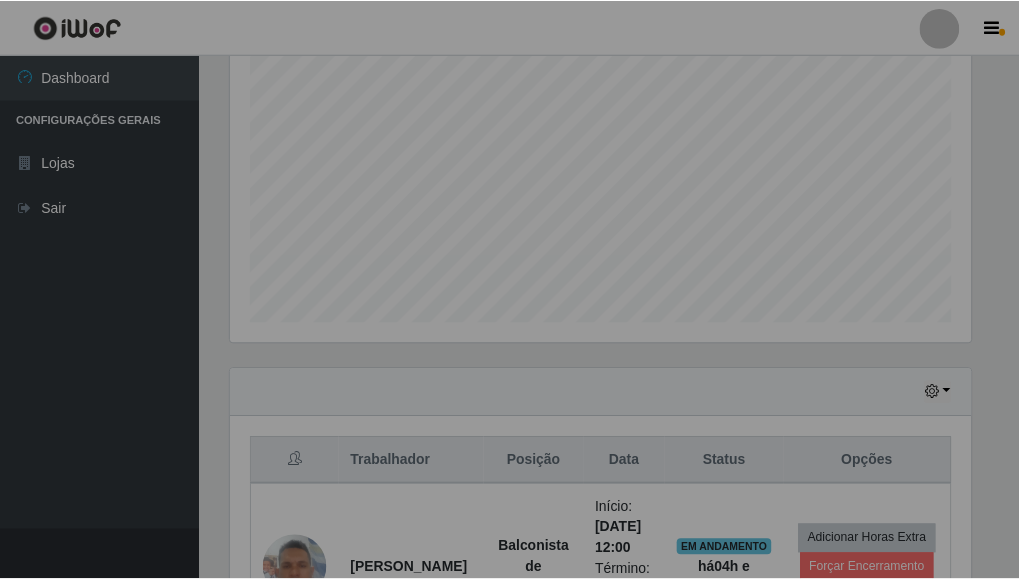 scroll, scrollTop: 999585, scrollLeft: 999243, axis: both 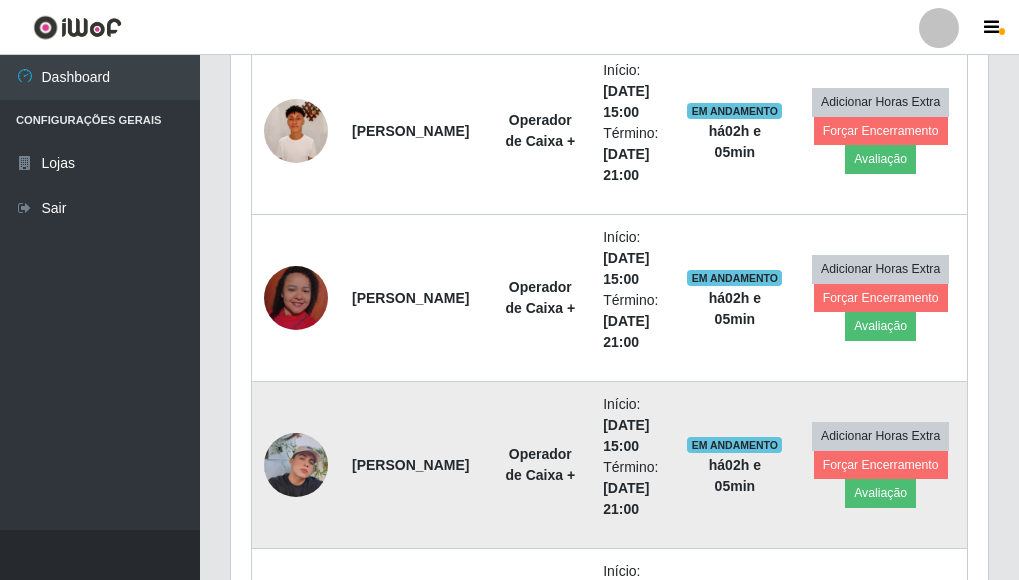 click at bounding box center [296, 465] 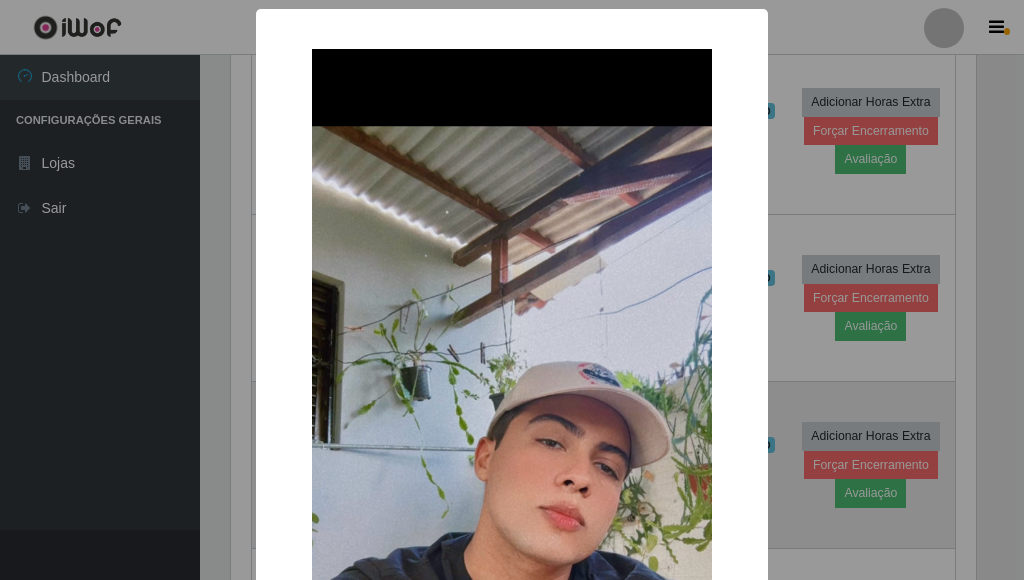 scroll, scrollTop: 999585, scrollLeft: 999255, axis: both 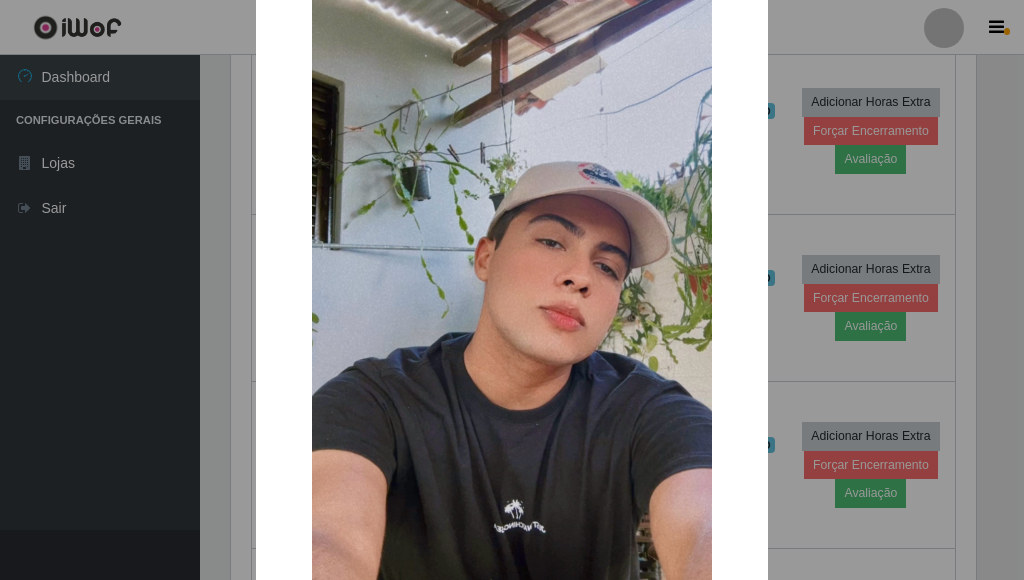 click on "× OK Cancel" at bounding box center (512, 290) 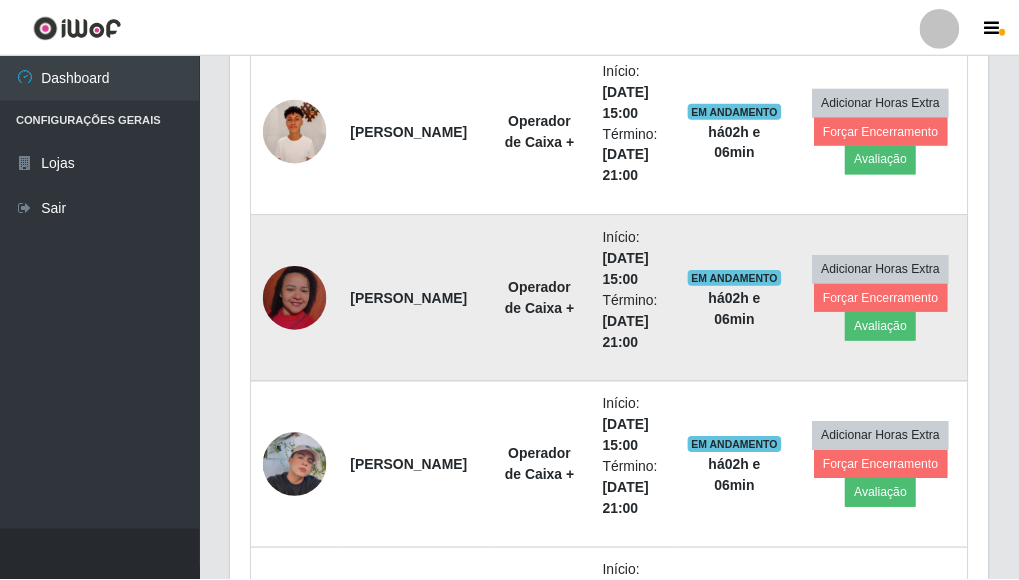 scroll, scrollTop: 999585, scrollLeft: 999243, axis: both 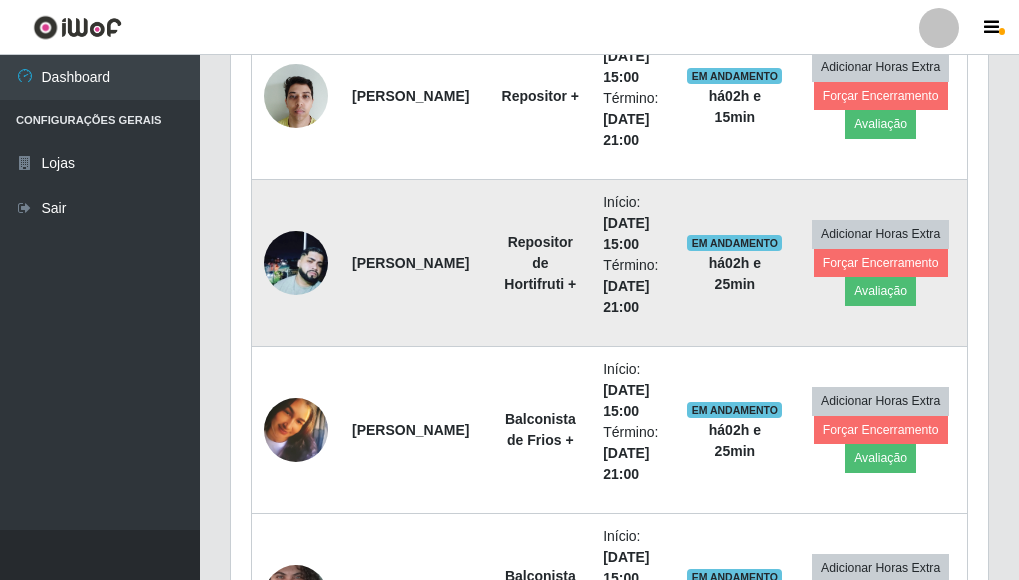 click at bounding box center [296, 263] 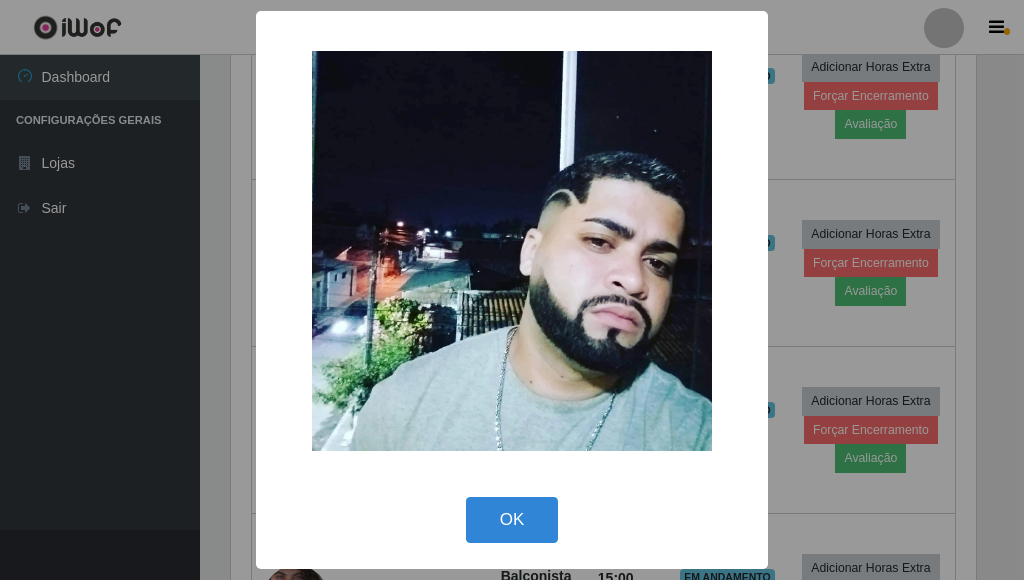 click on "× OK Cancel" at bounding box center [512, 290] 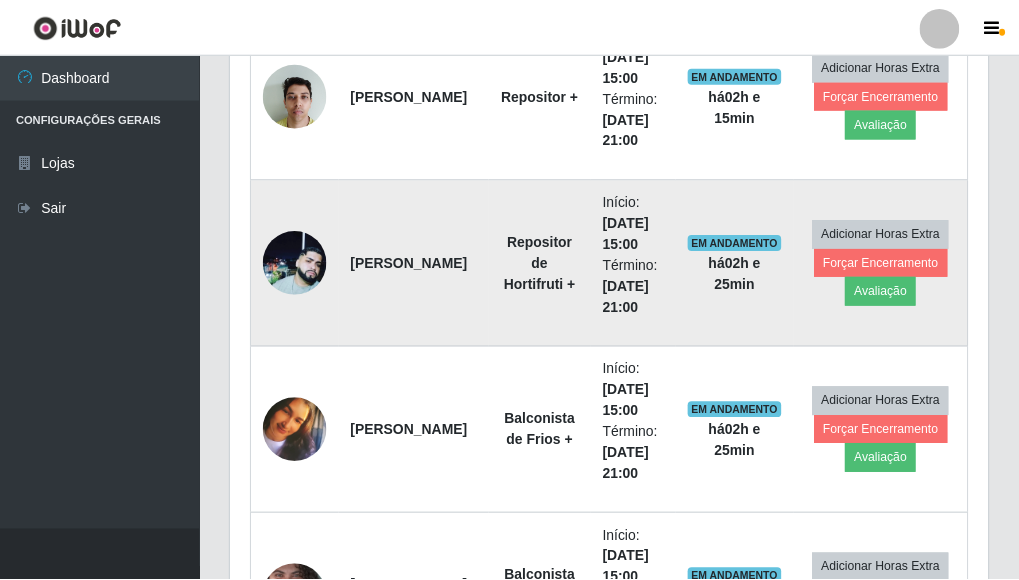 scroll, scrollTop: 999585, scrollLeft: 999243, axis: both 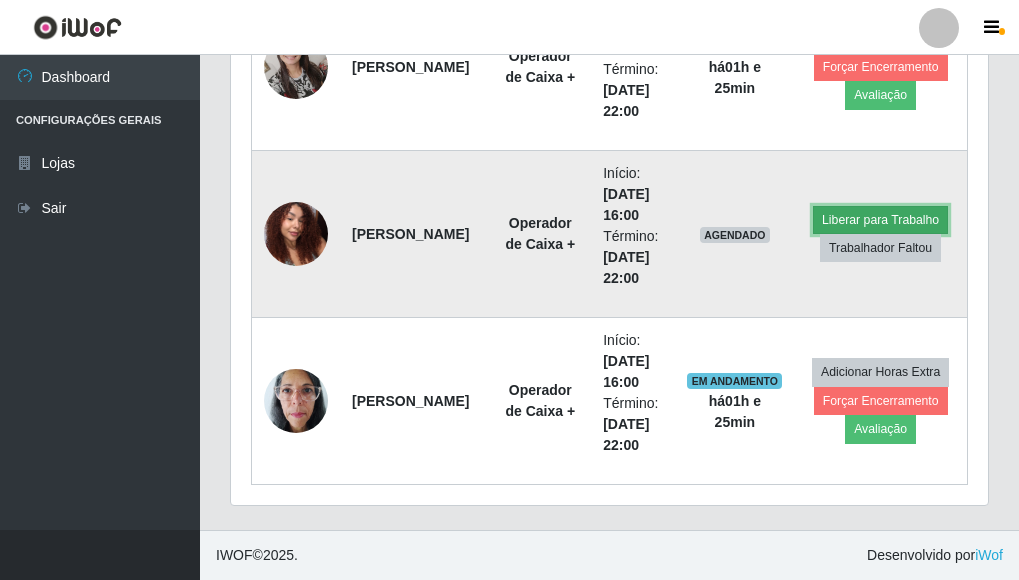 click on "Liberar para Trabalho" at bounding box center [880, 220] 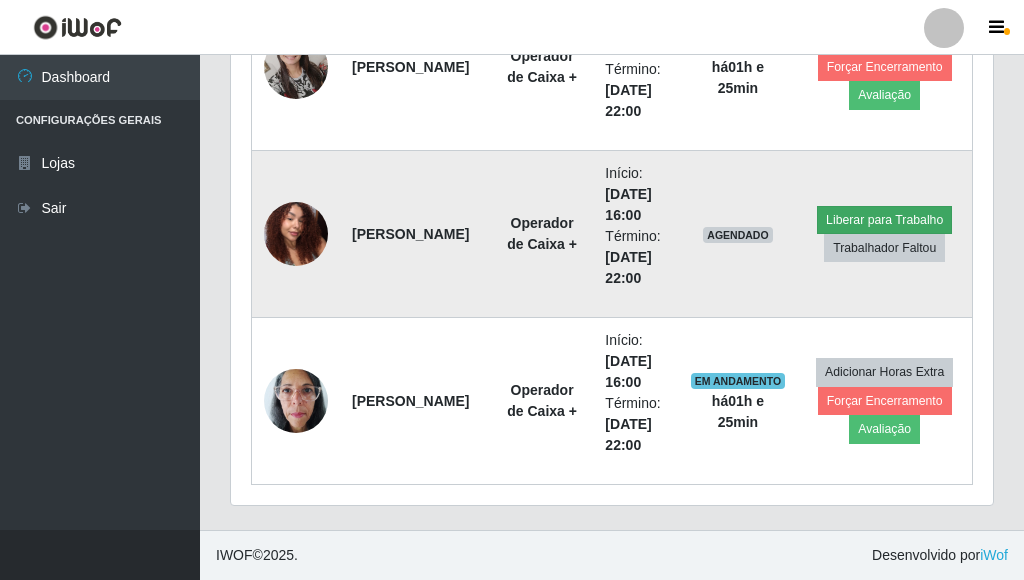 scroll, scrollTop: 999585, scrollLeft: 999255, axis: both 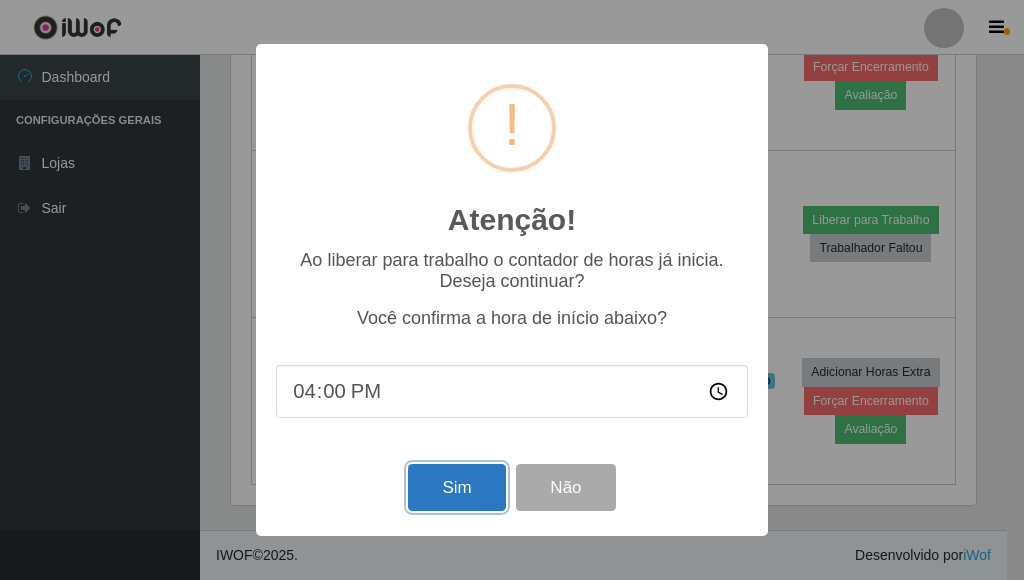 click on "Sim" at bounding box center [456, 487] 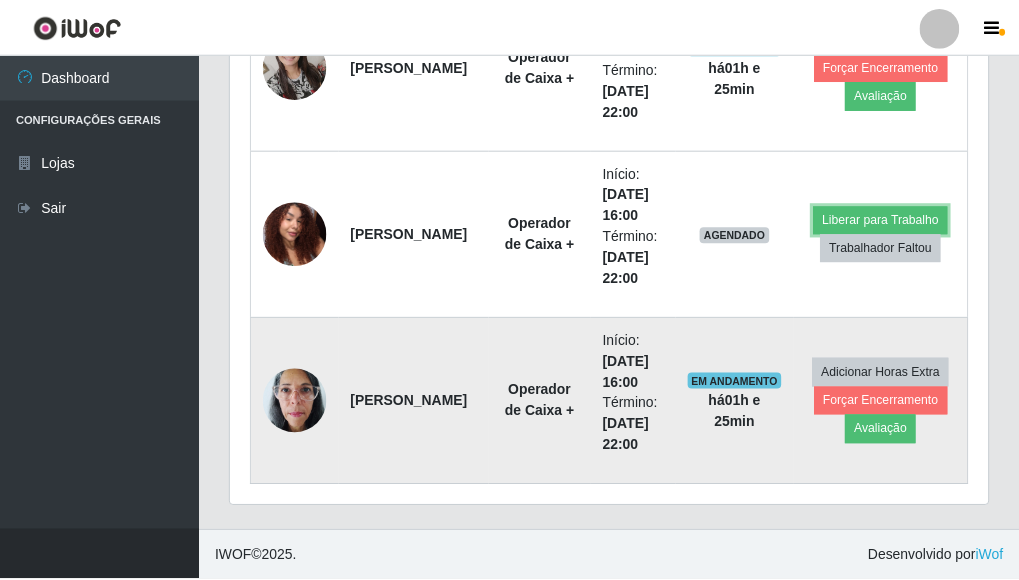 scroll, scrollTop: 999585, scrollLeft: 999243, axis: both 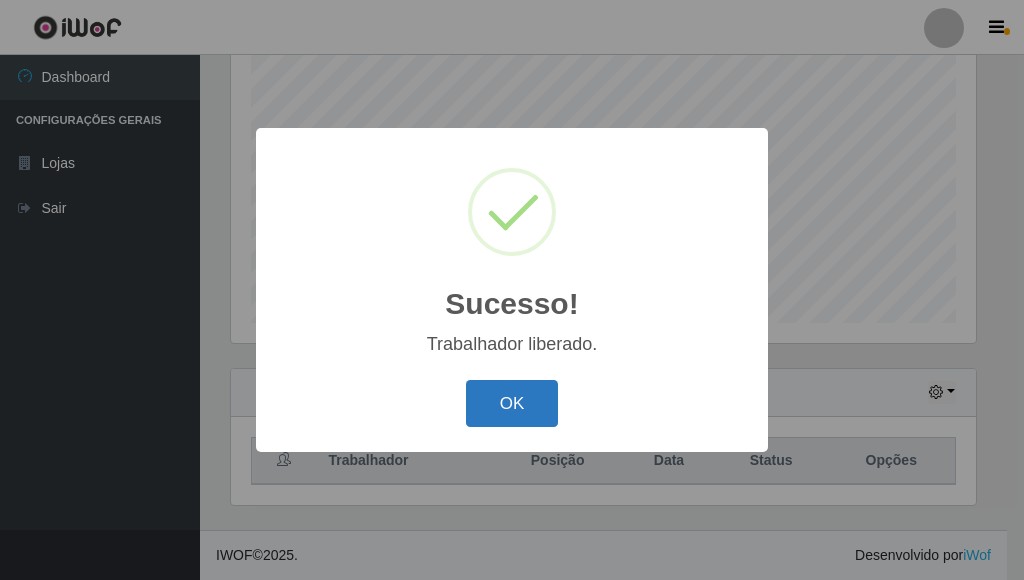 click on "OK" at bounding box center [512, 403] 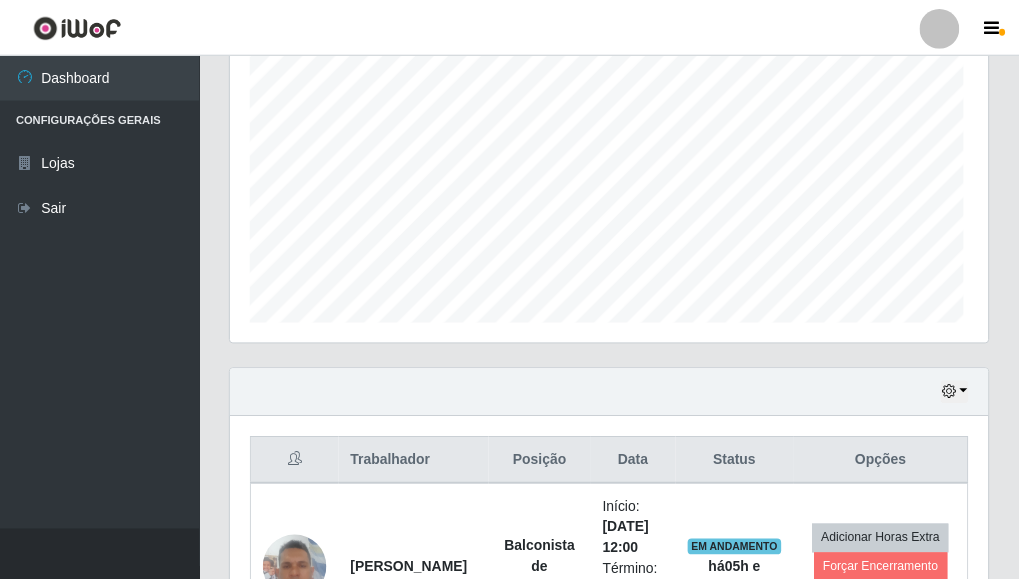scroll, scrollTop: 999585, scrollLeft: 999243, axis: both 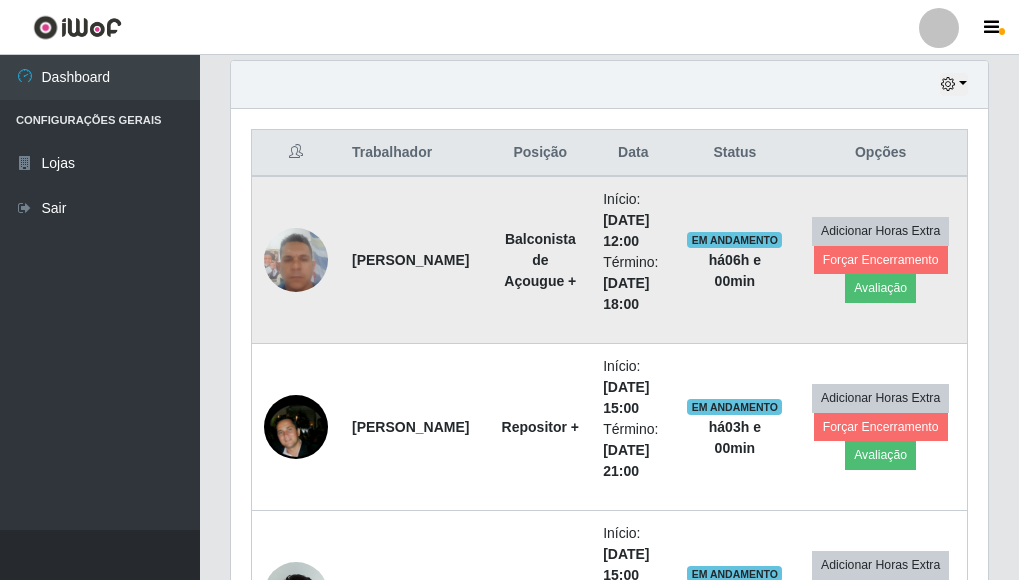click at bounding box center (296, 259) 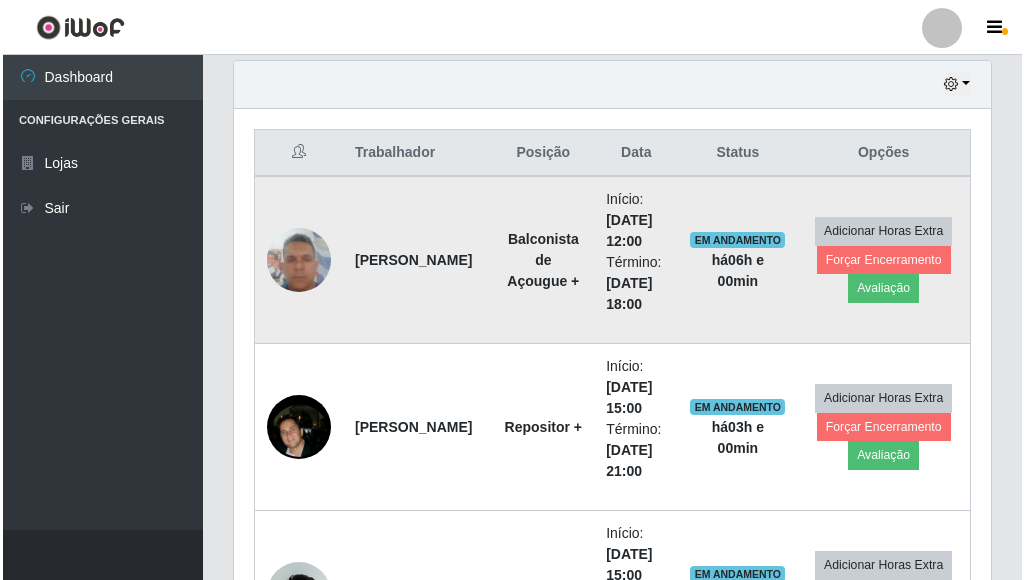 scroll, scrollTop: 415, scrollLeft: 745, axis: both 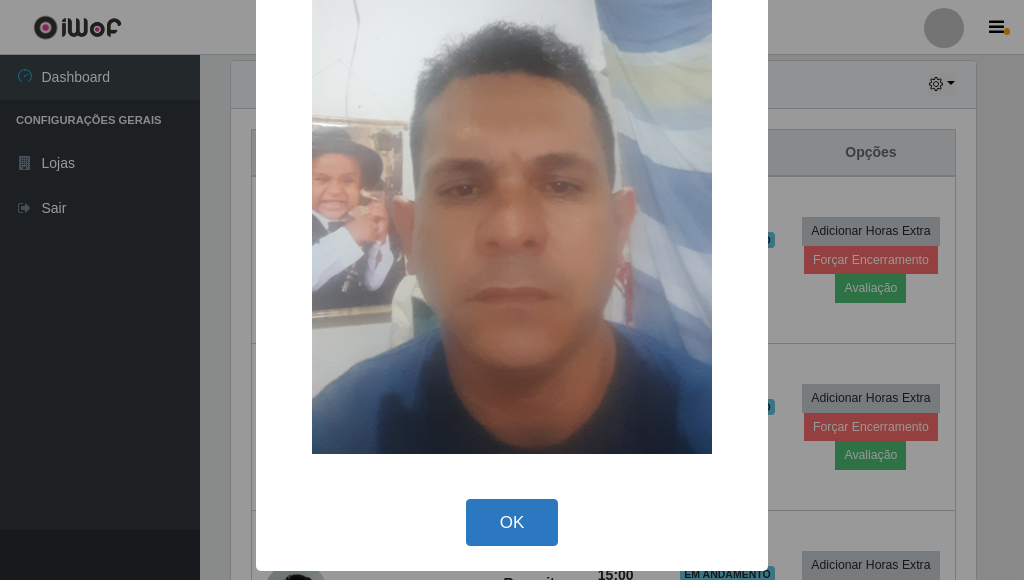 click on "OK" at bounding box center [512, 522] 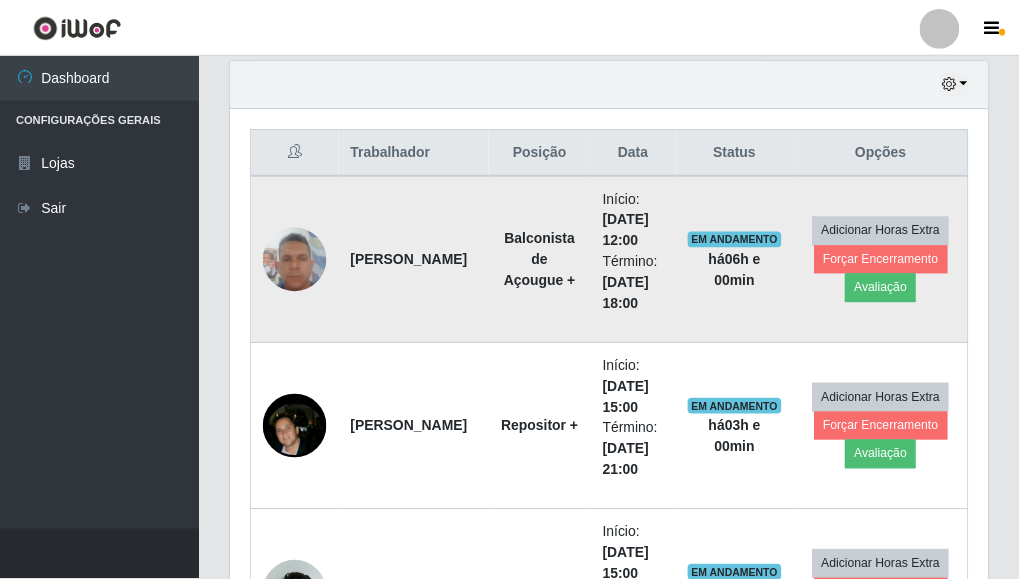 scroll, scrollTop: 999585, scrollLeft: 999243, axis: both 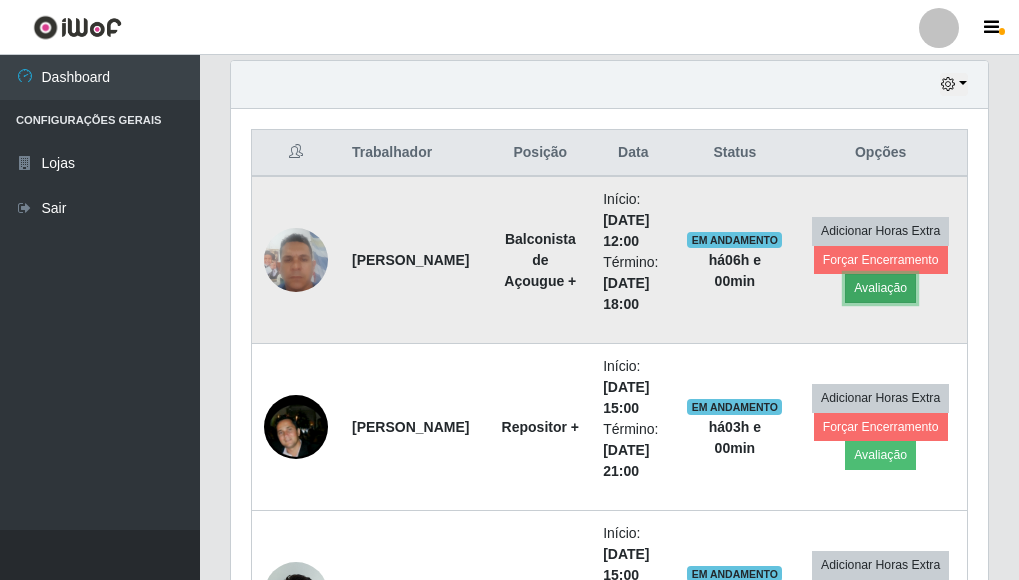 click on "Avaliação" at bounding box center (880, 288) 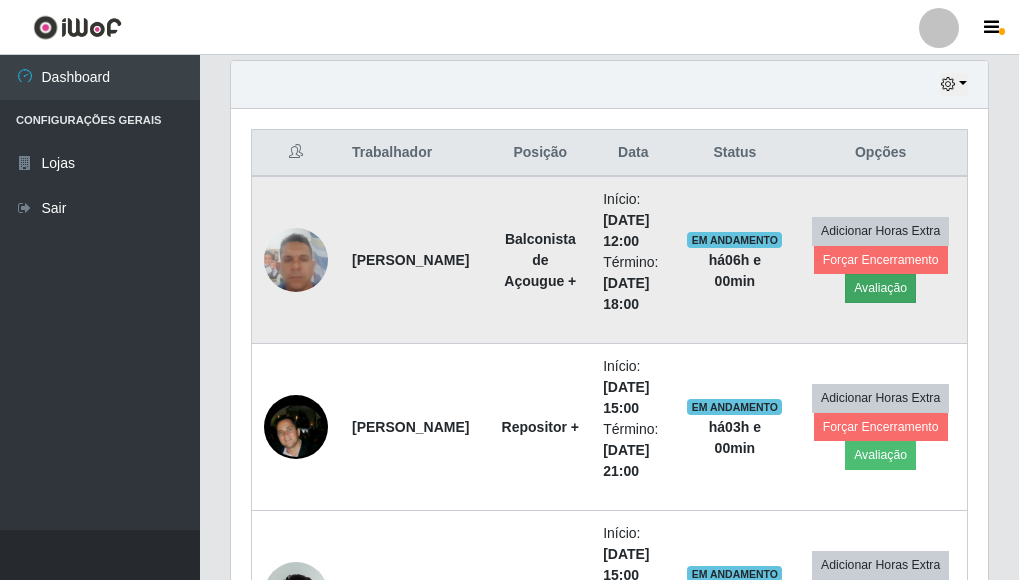scroll, scrollTop: 999585, scrollLeft: 999255, axis: both 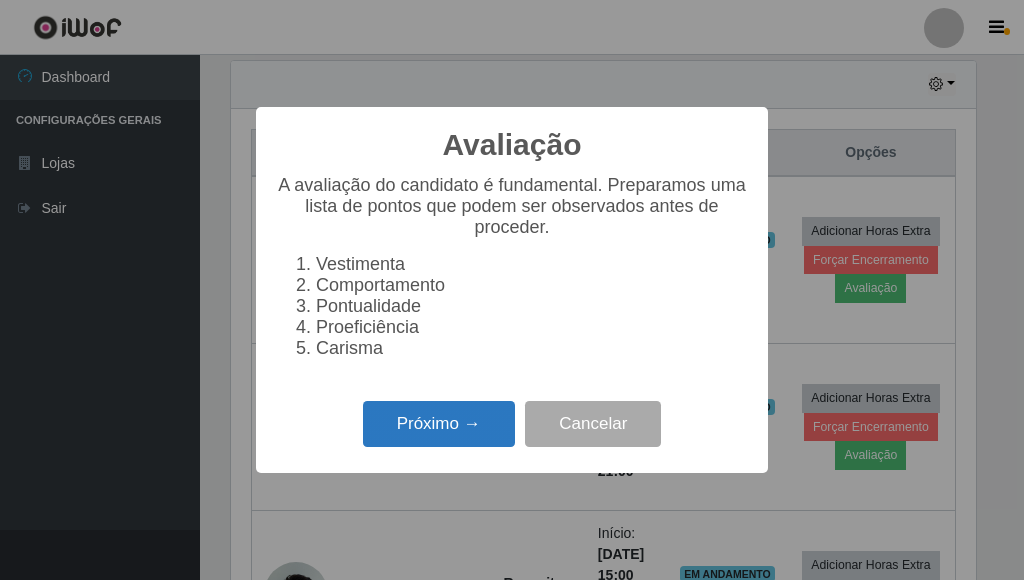 click on "Próximo →" at bounding box center (439, 424) 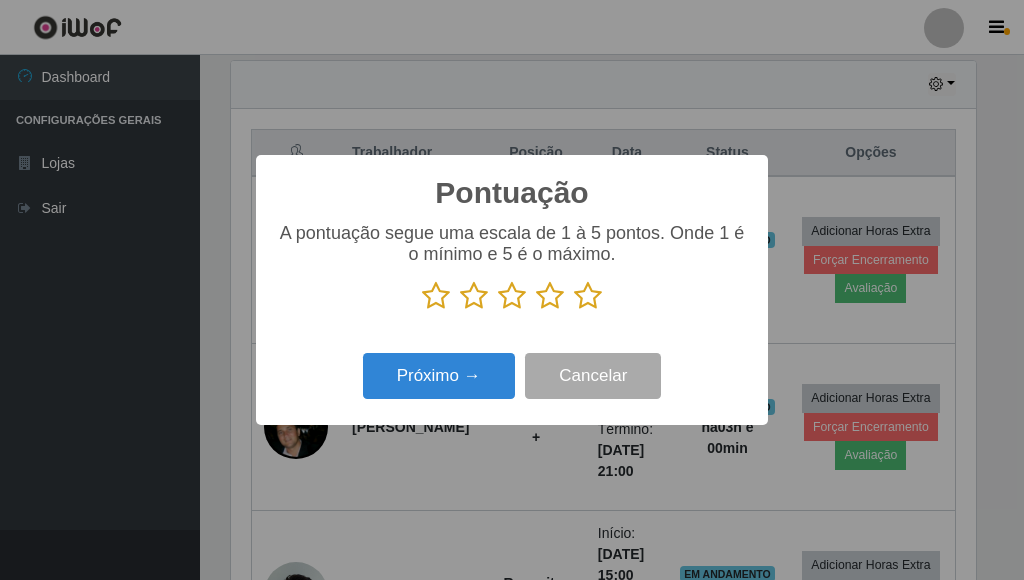 scroll, scrollTop: 999585, scrollLeft: 999255, axis: both 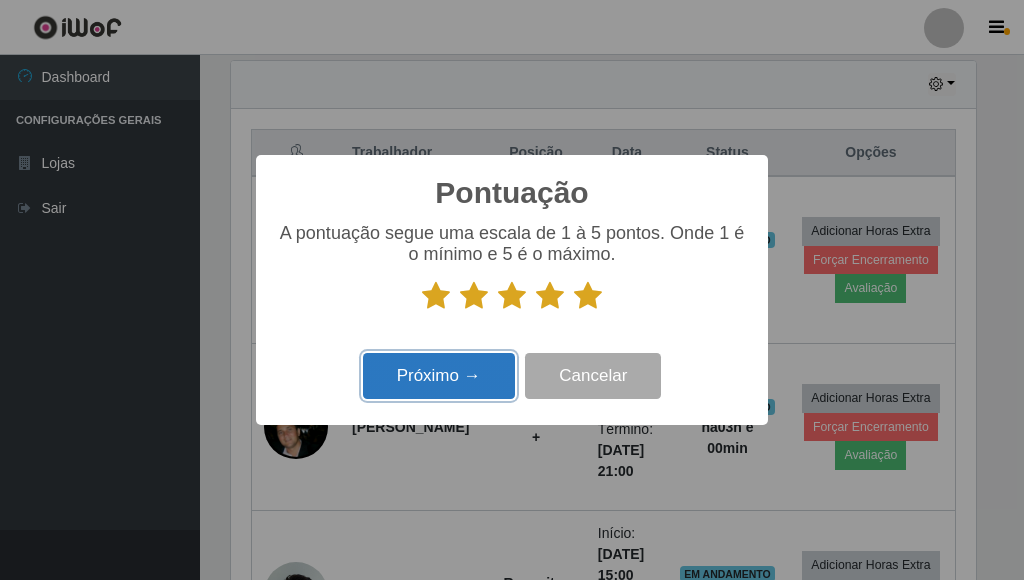 click on "Próximo →" at bounding box center [439, 376] 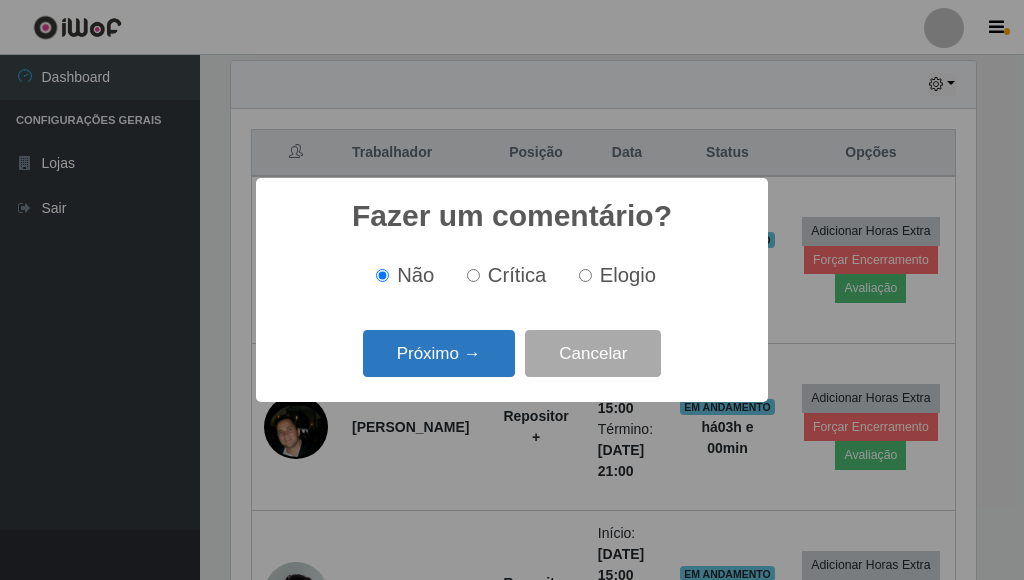 click on "Próximo →" at bounding box center [439, 353] 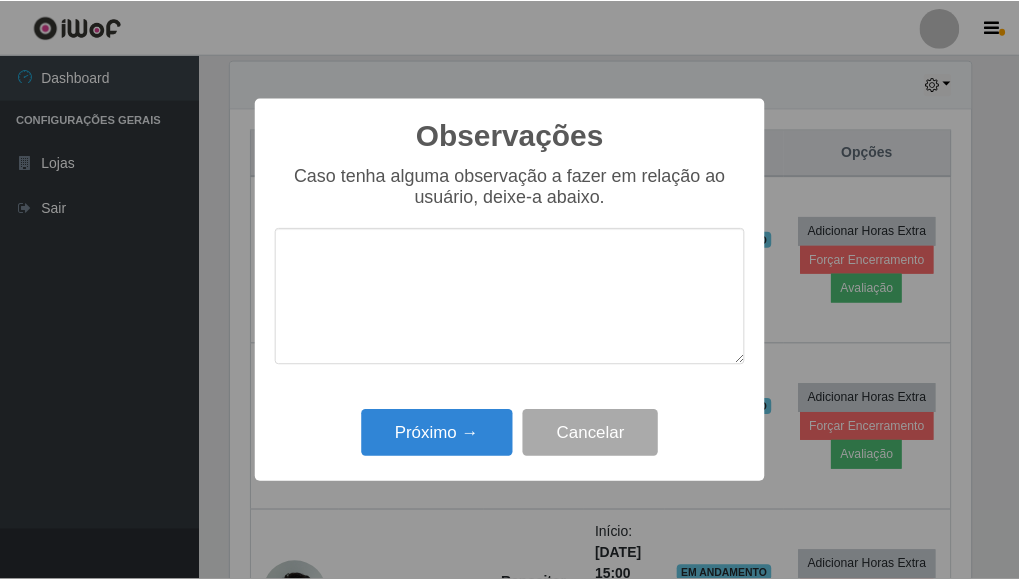 scroll, scrollTop: 999585, scrollLeft: 999255, axis: both 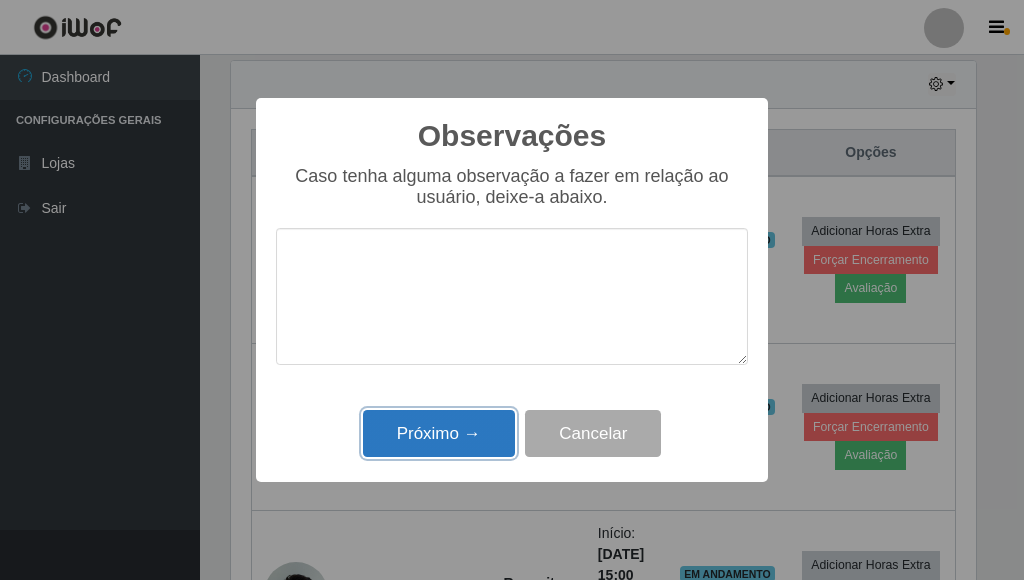 click on "Próximo →" at bounding box center (439, 433) 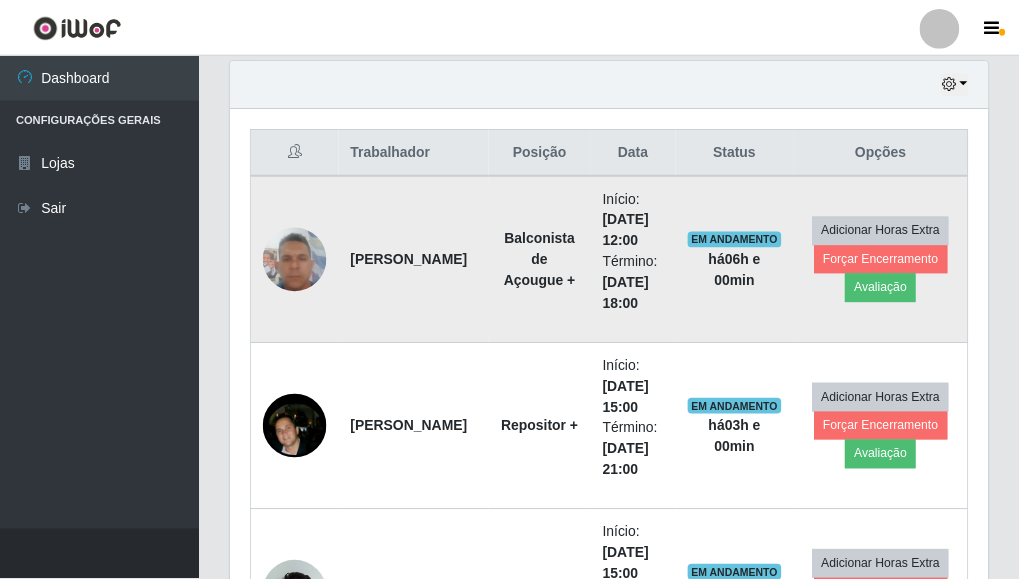 scroll, scrollTop: 999585, scrollLeft: 999243, axis: both 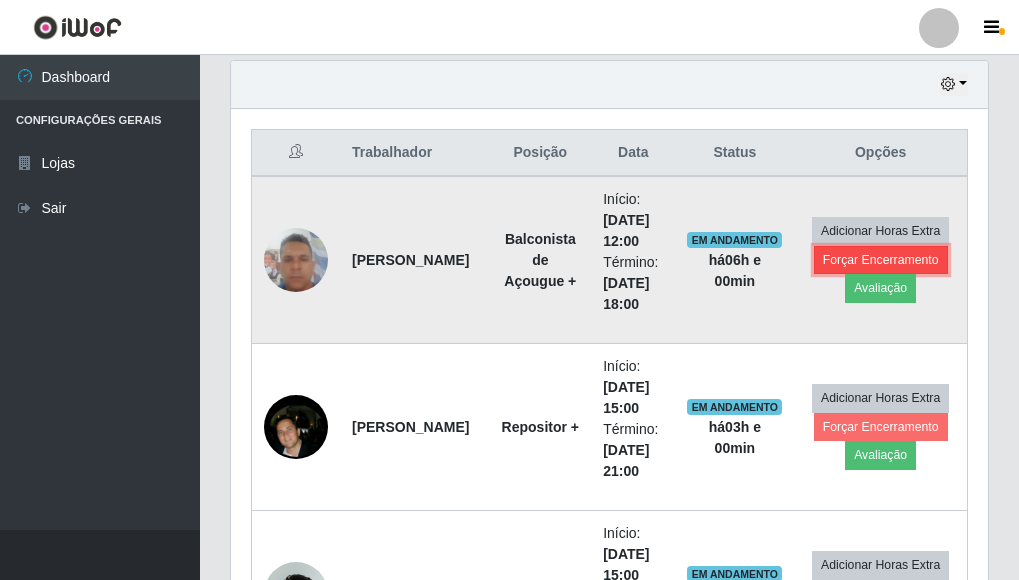 click on "Forçar Encerramento" at bounding box center (881, 260) 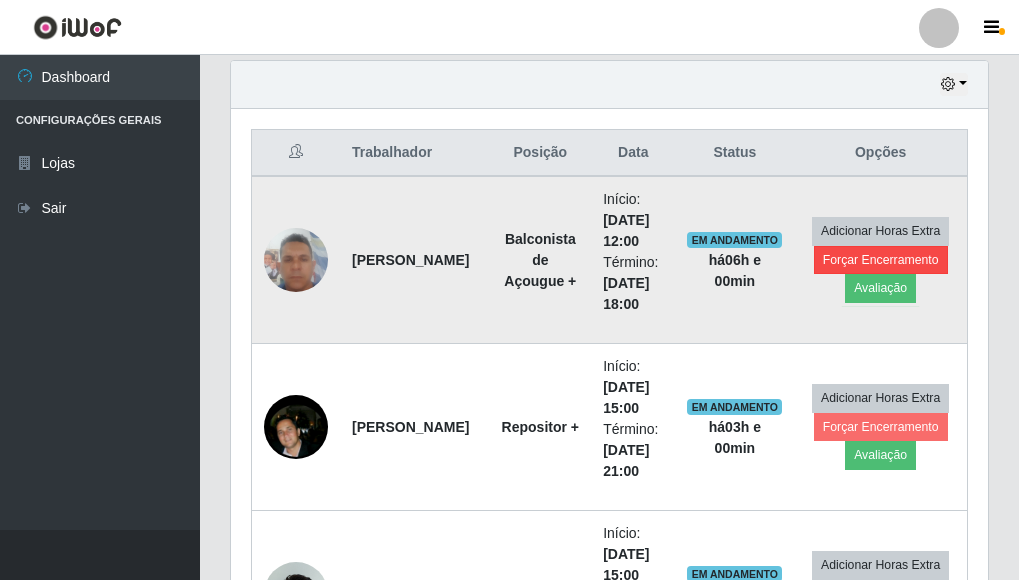 scroll, scrollTop: 999585, scrollLeft: 999255, axis: both 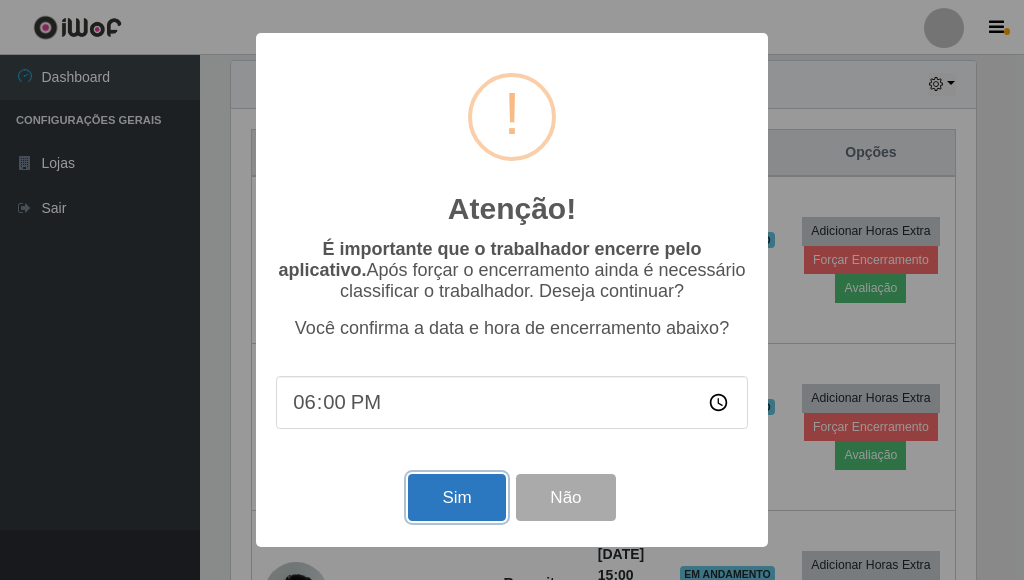click on "Sim" at bounding box center [456, 497] 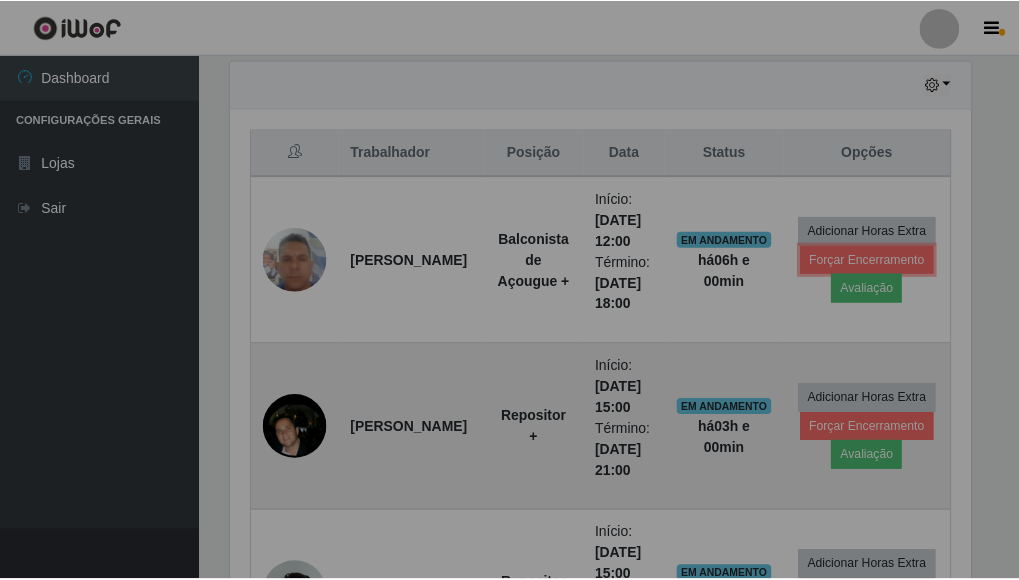 scroll, scrollTop: 999585, scrollLeft: 999243, axis: both 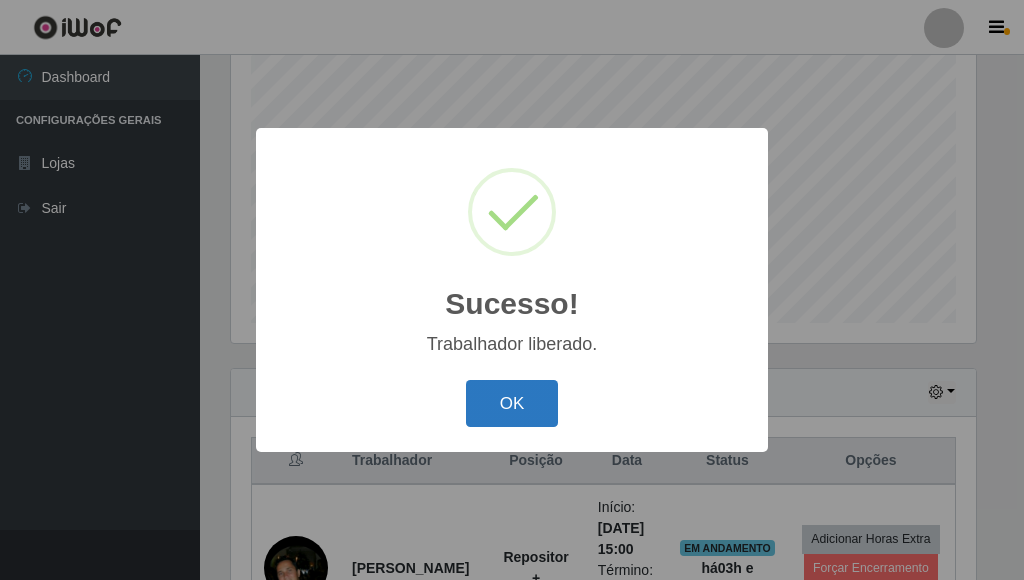click on "OK" at bounding box center (512, 403) 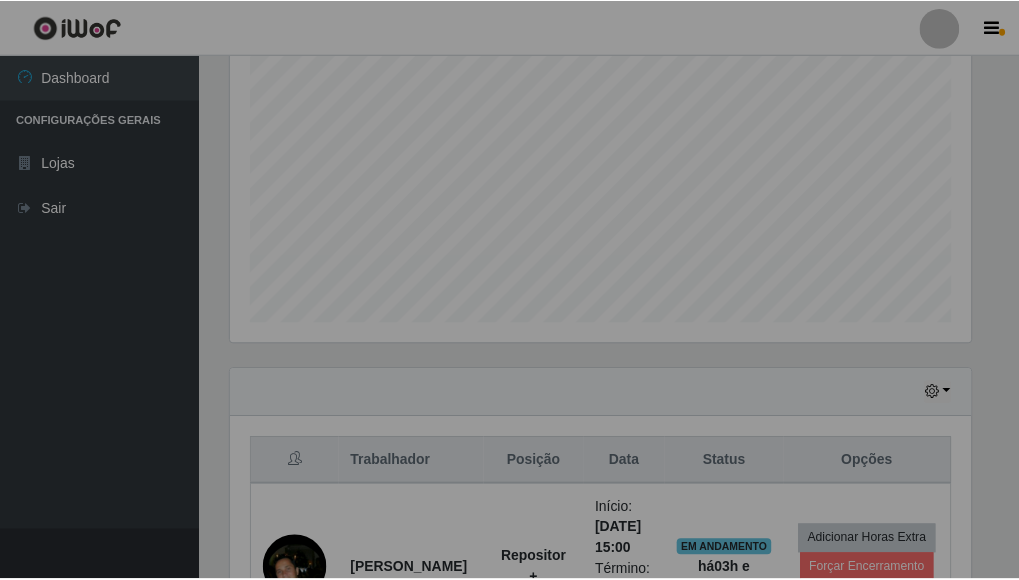 scroll, scrollTop: 393, scrollLeft: 0, axis: vertical 